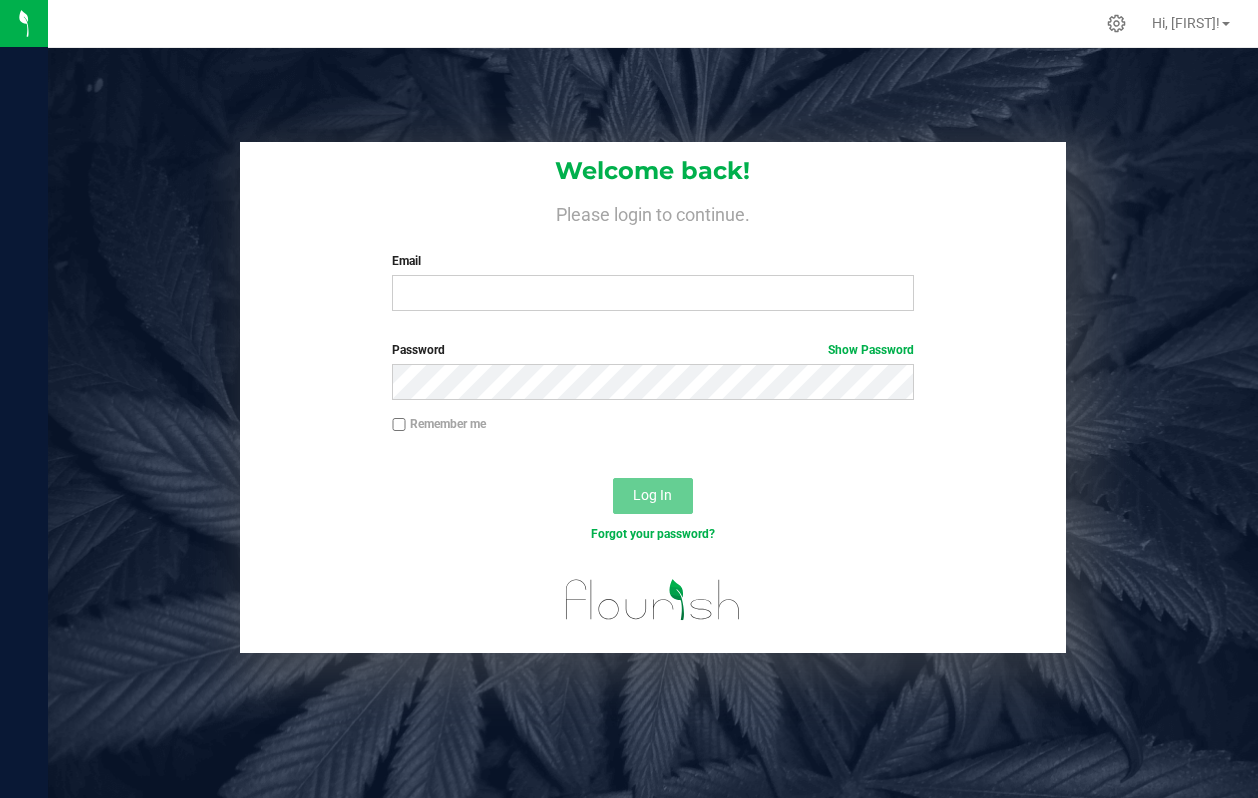 scroll, scrollTop: 0, scrollLeft: 0, axis: both 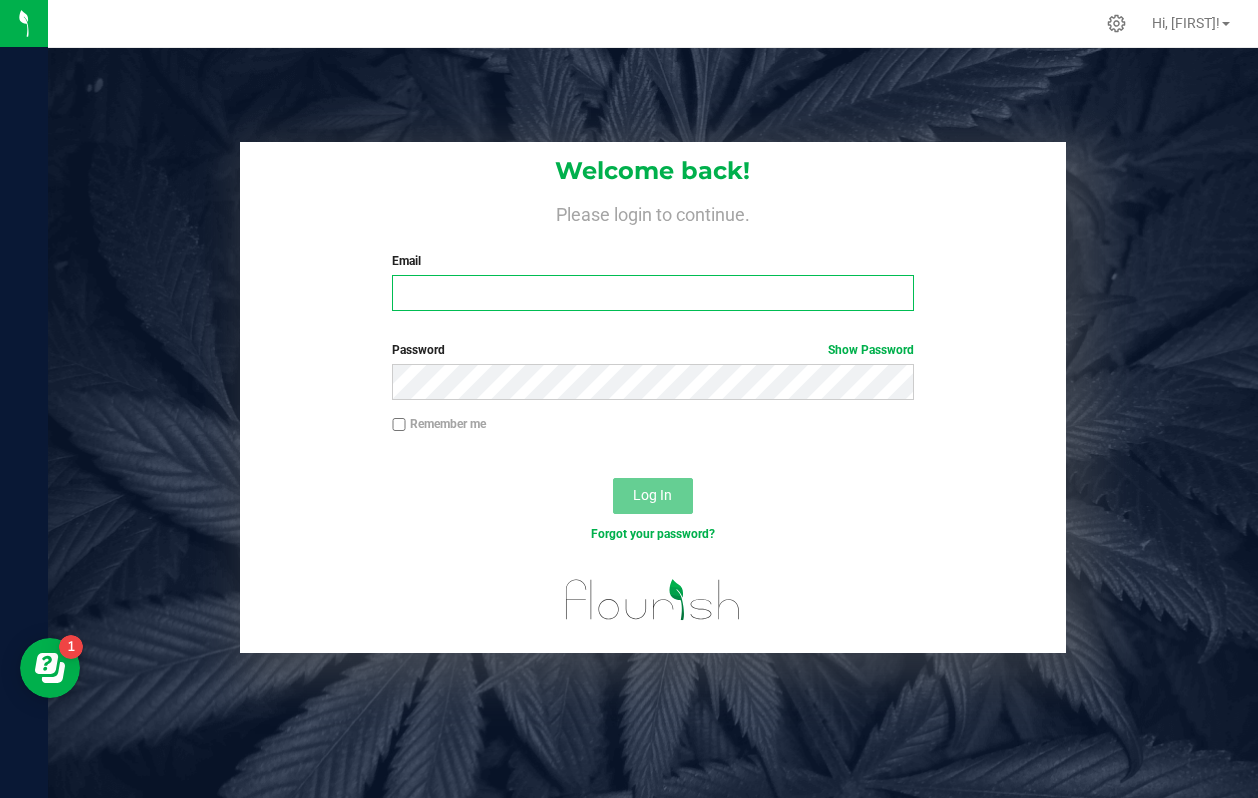 click on "Email" at bounding box center (652, 293) 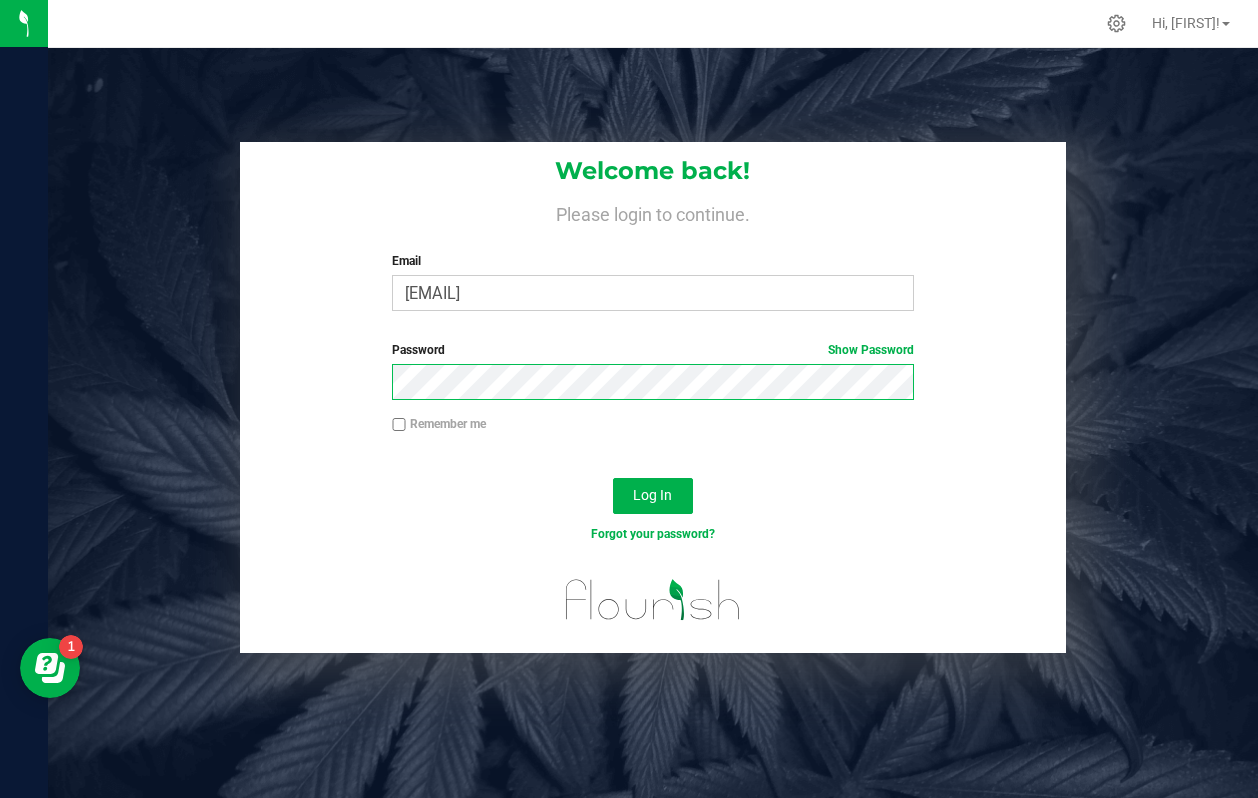 click on "Log In" at bounding box center [653, 496] 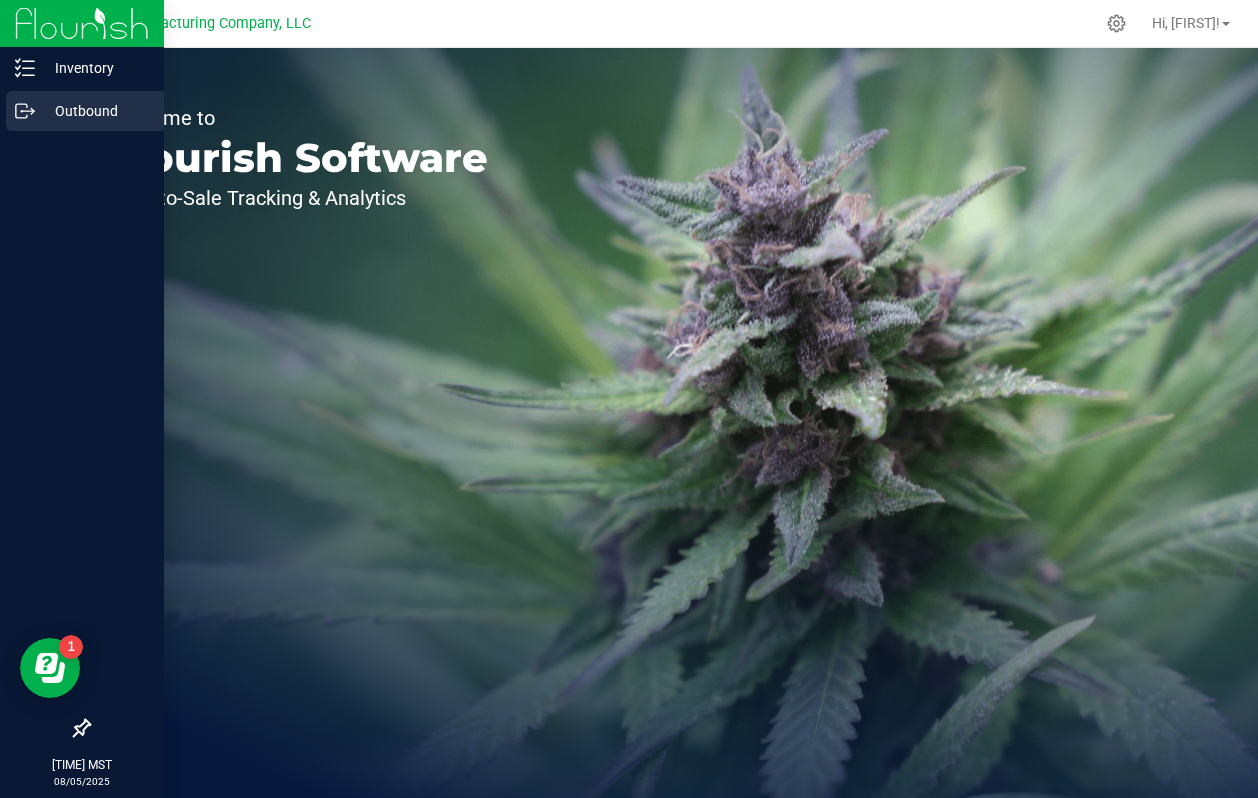 click on "Outbound" at bounding box center (95, 111) 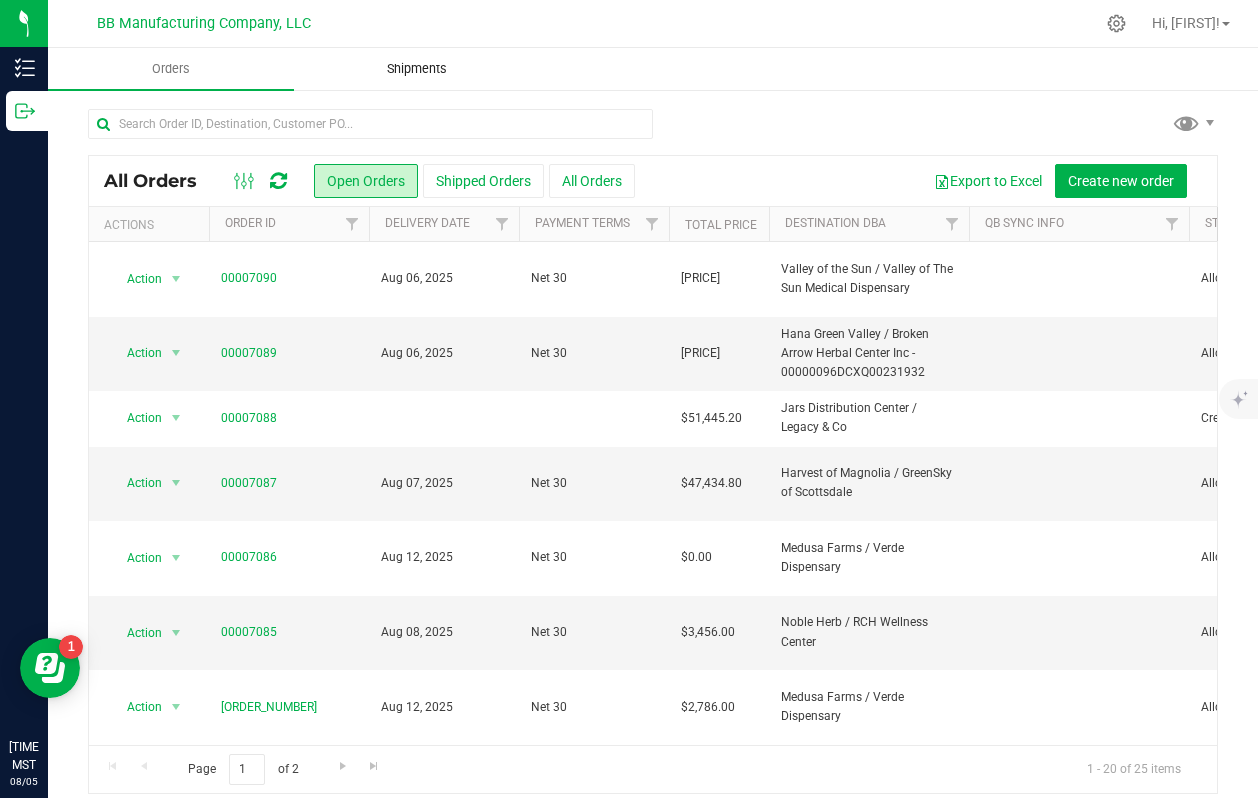 click on "Shipments" at bounding box center [417, 69] 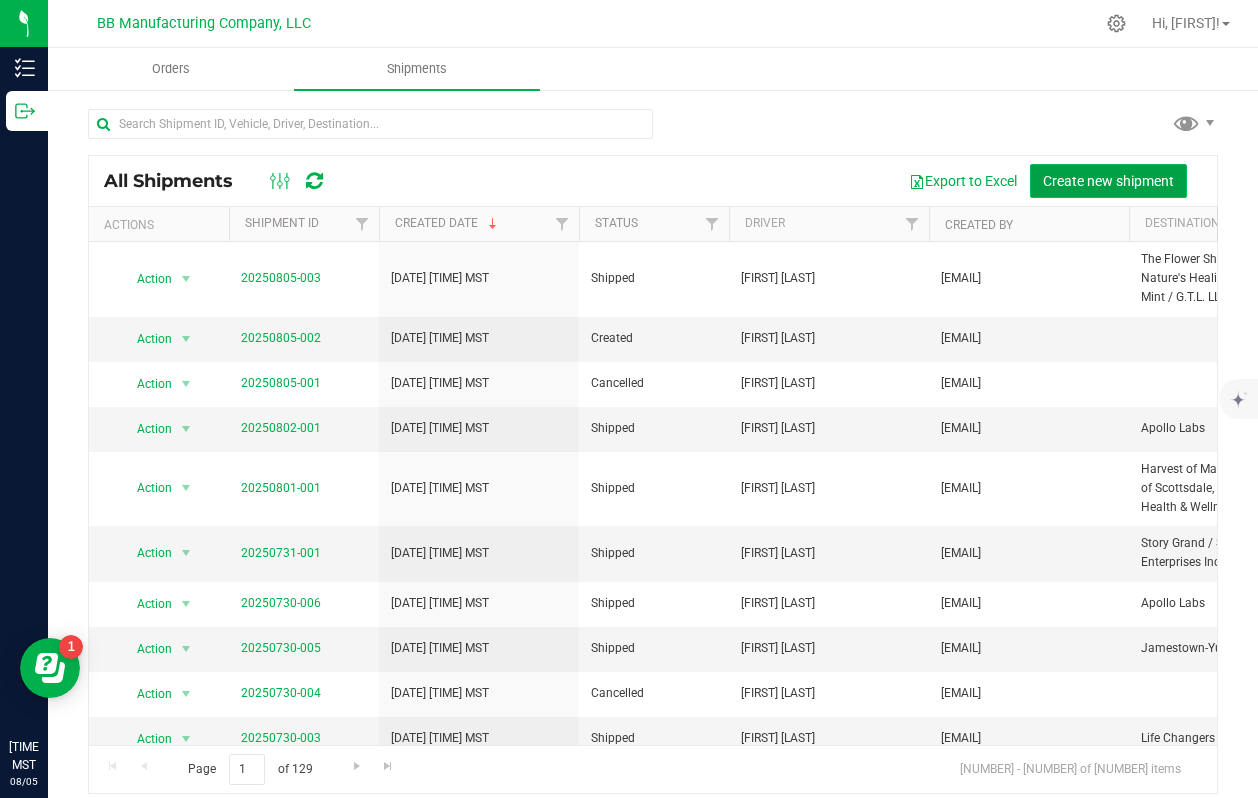 click on "Create new shipment" at bounding box center (1108, 181) 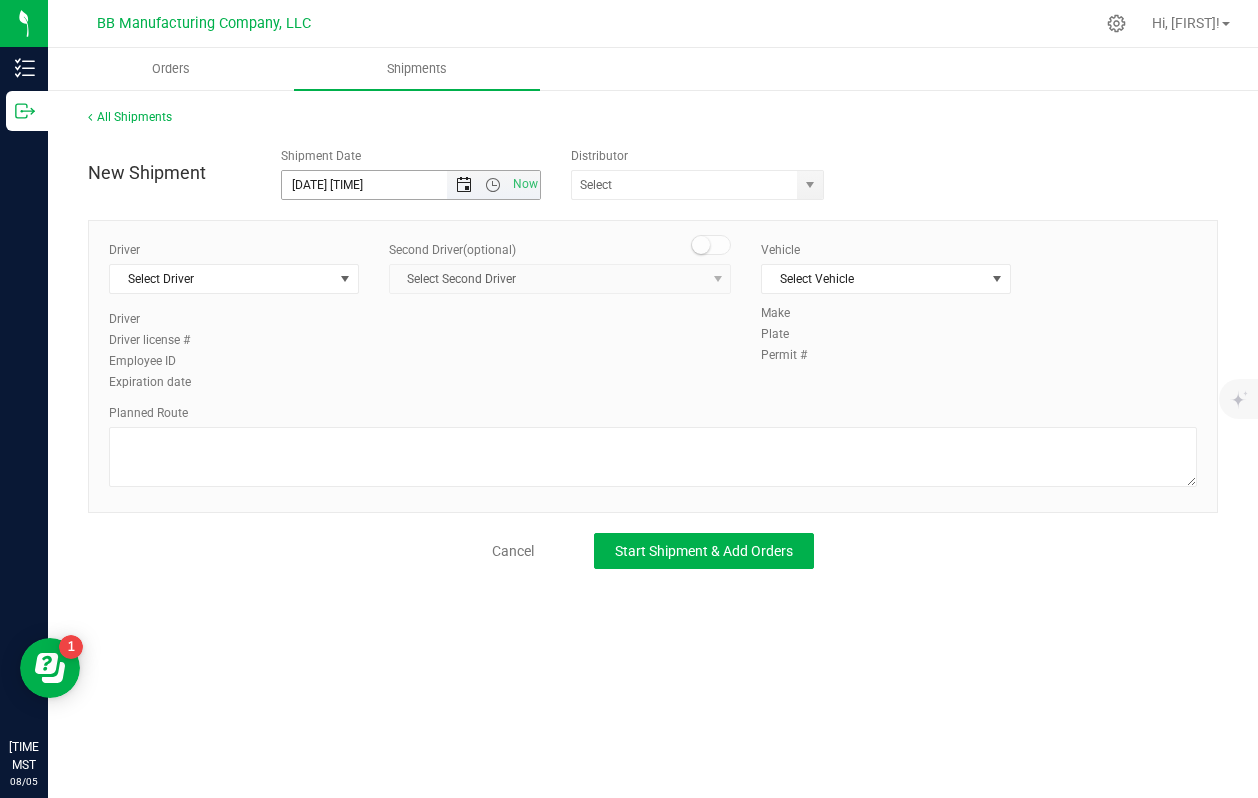 click at bounding box center [464, 185] 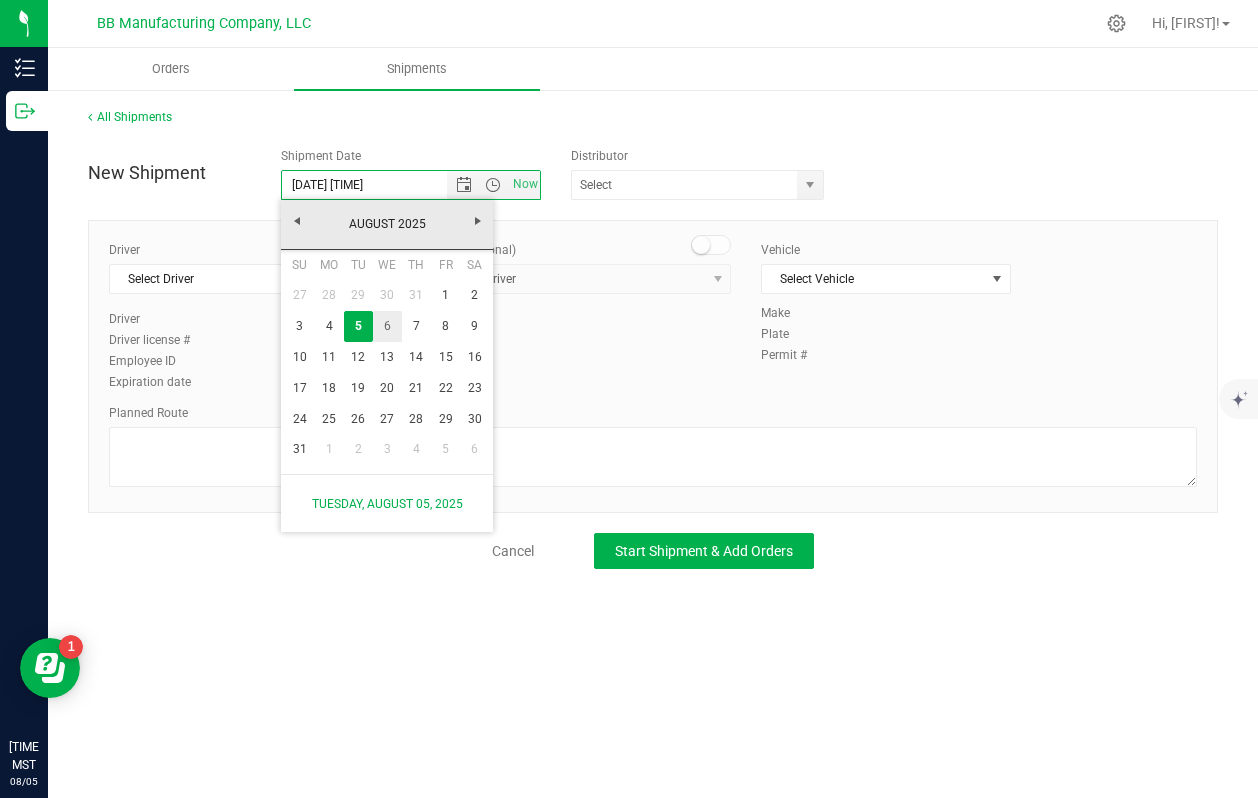 click on "6" at bounding box center [387, 326] 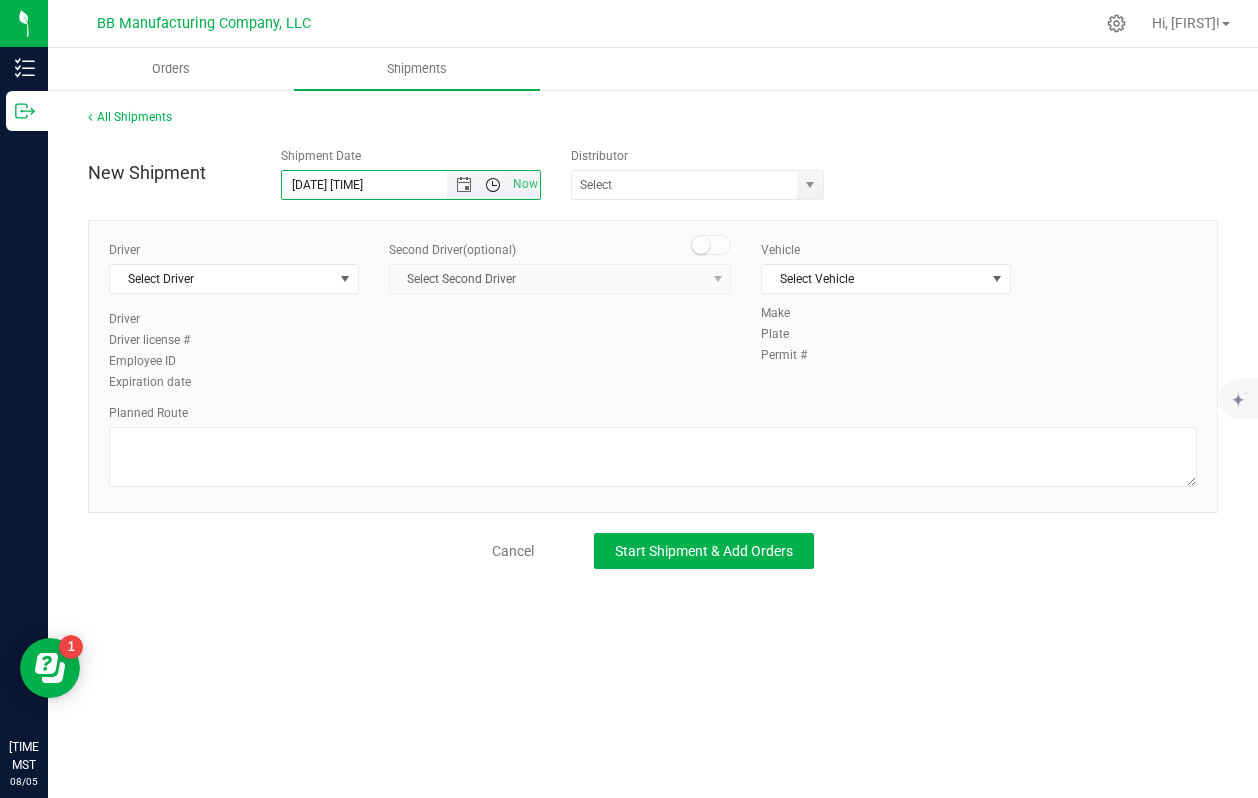 click at bounding box center [493, 185] 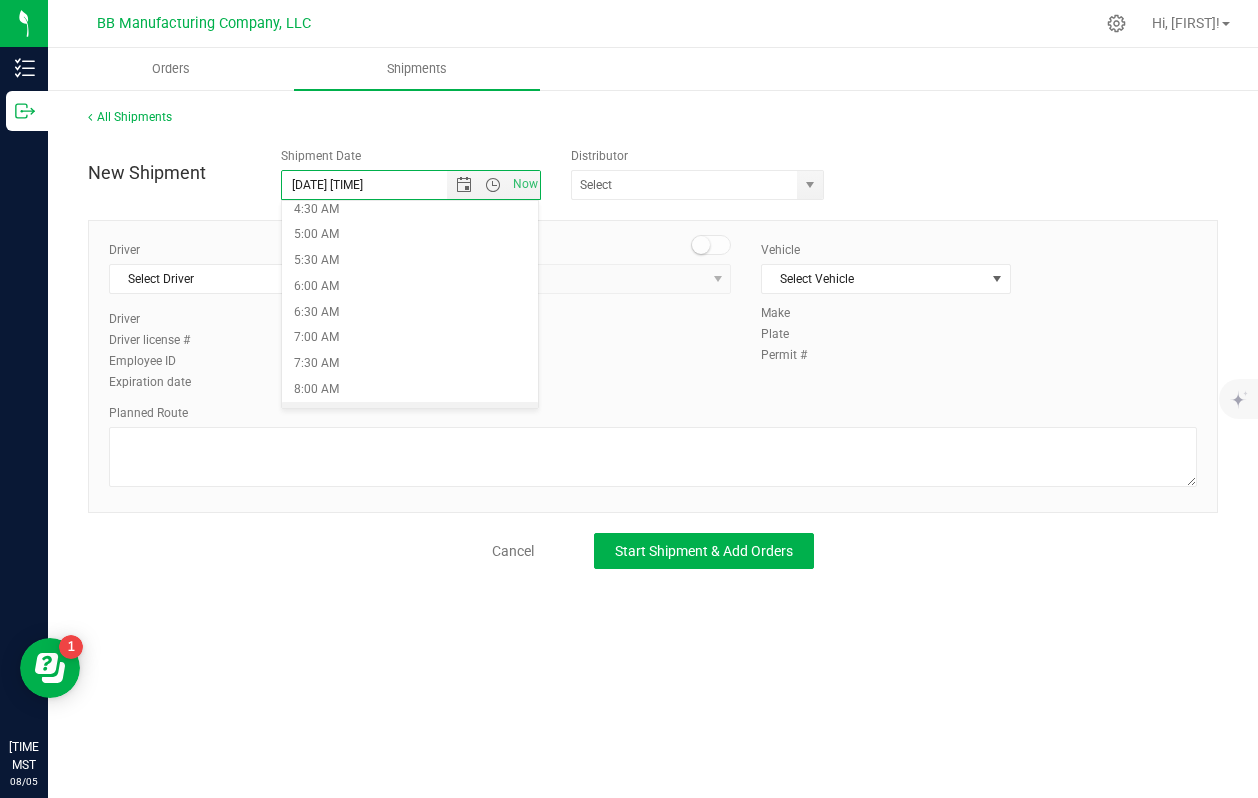 scroll, scrollTop: 228, scrollLeft: 0, axis: vertical 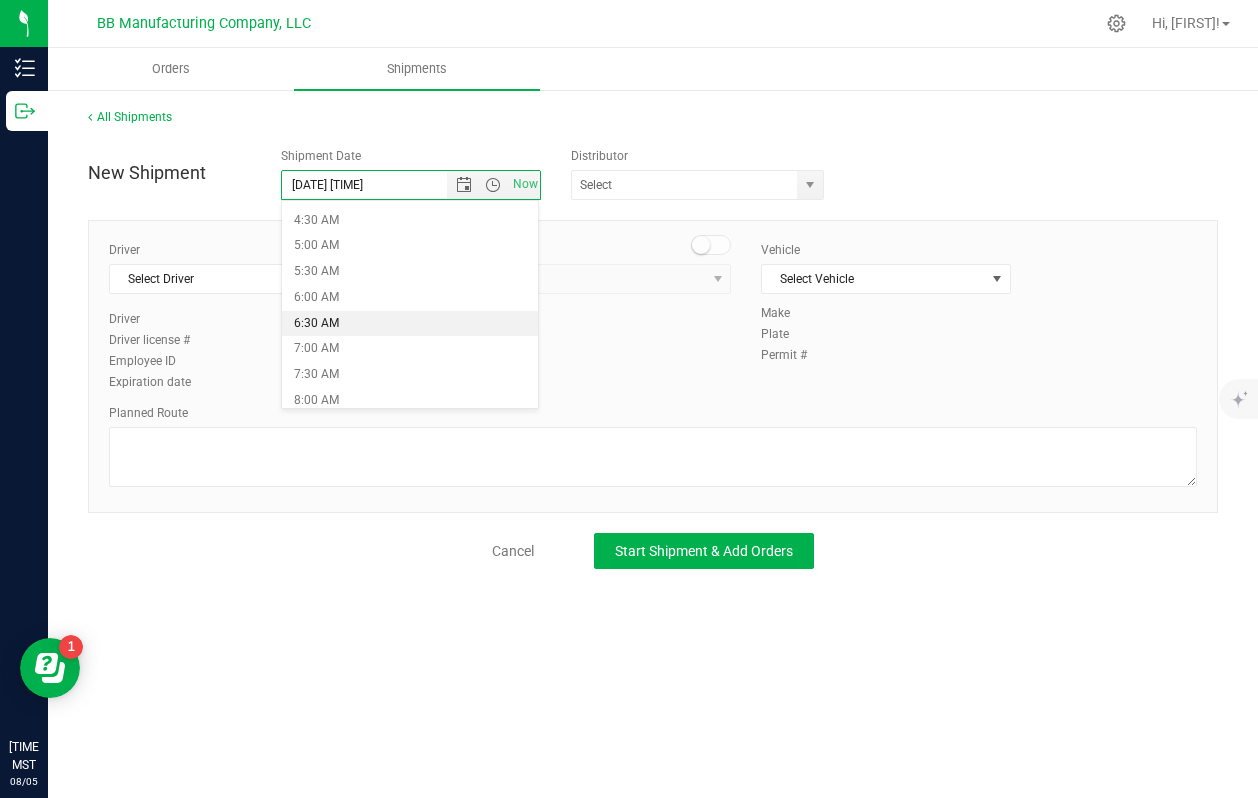 click on "6:30 AM" at bounding box center (410, 324) 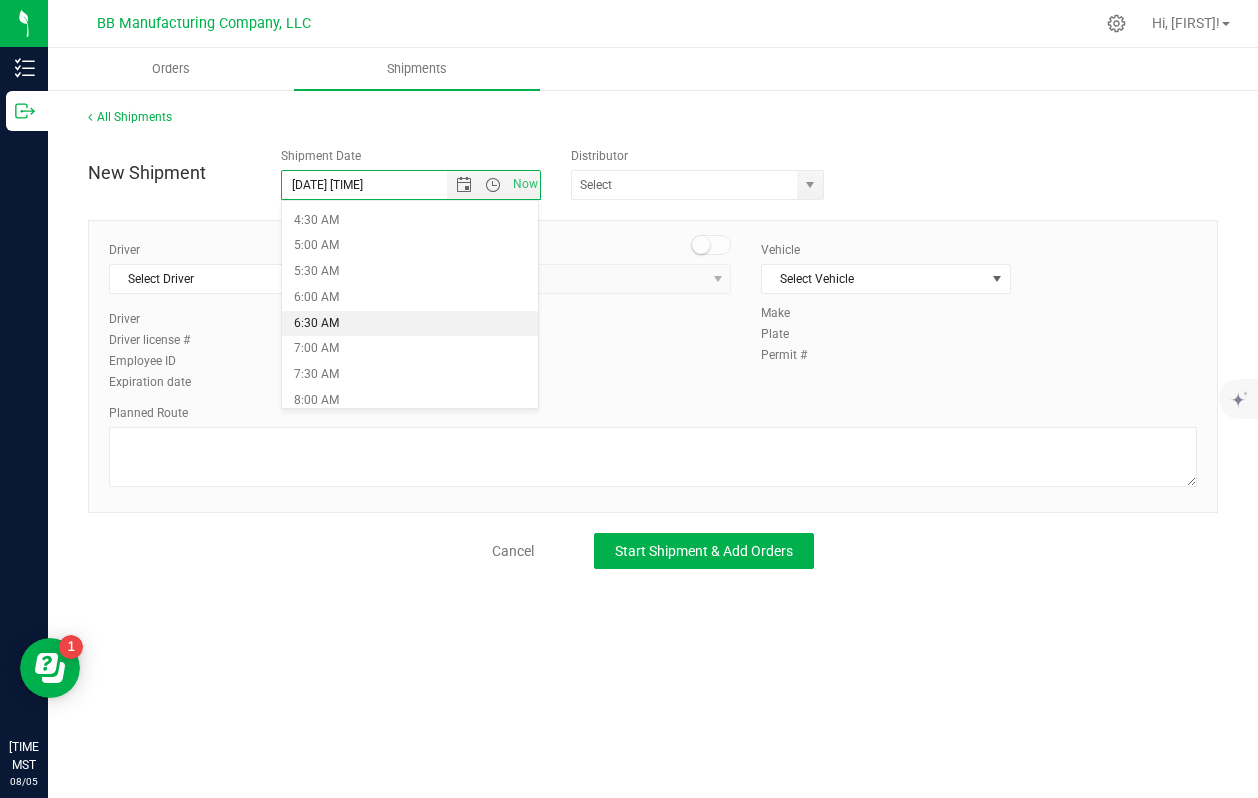 type on "[DATE] [TIME]" 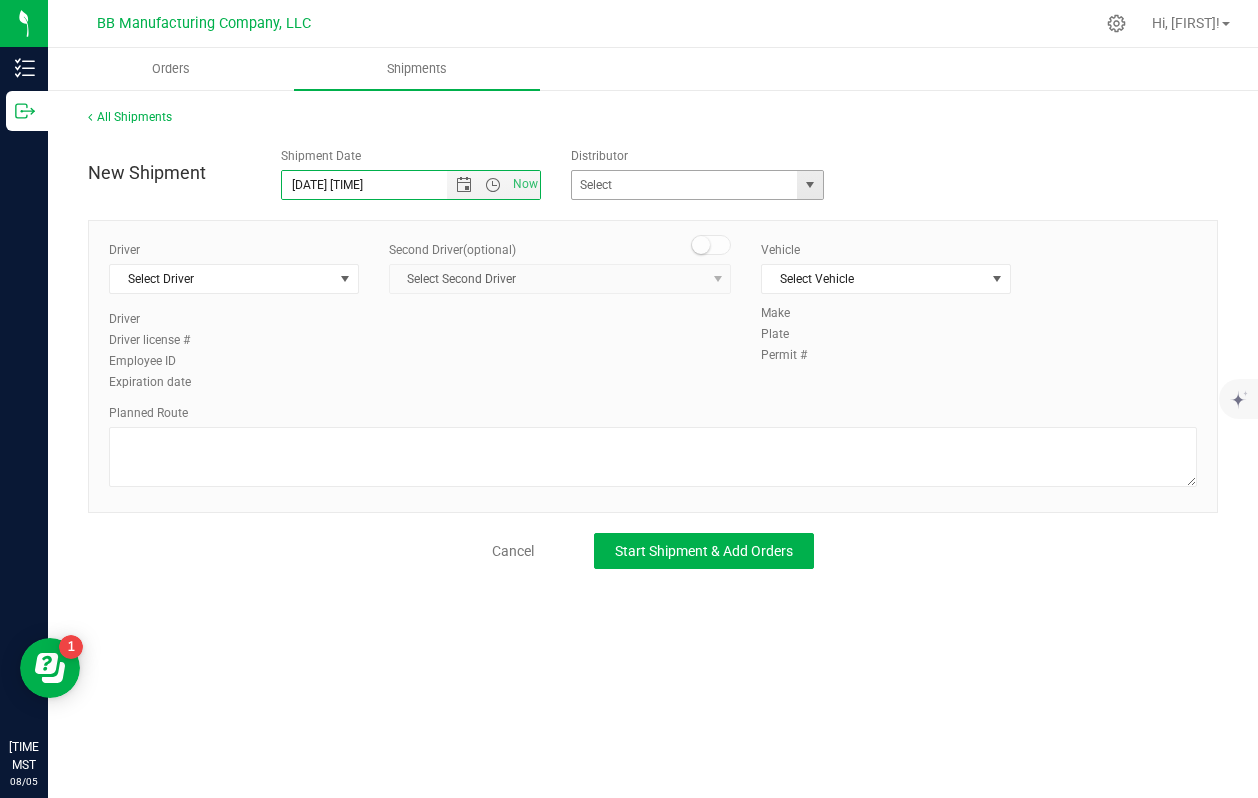 click at bounding box center (810, 185) 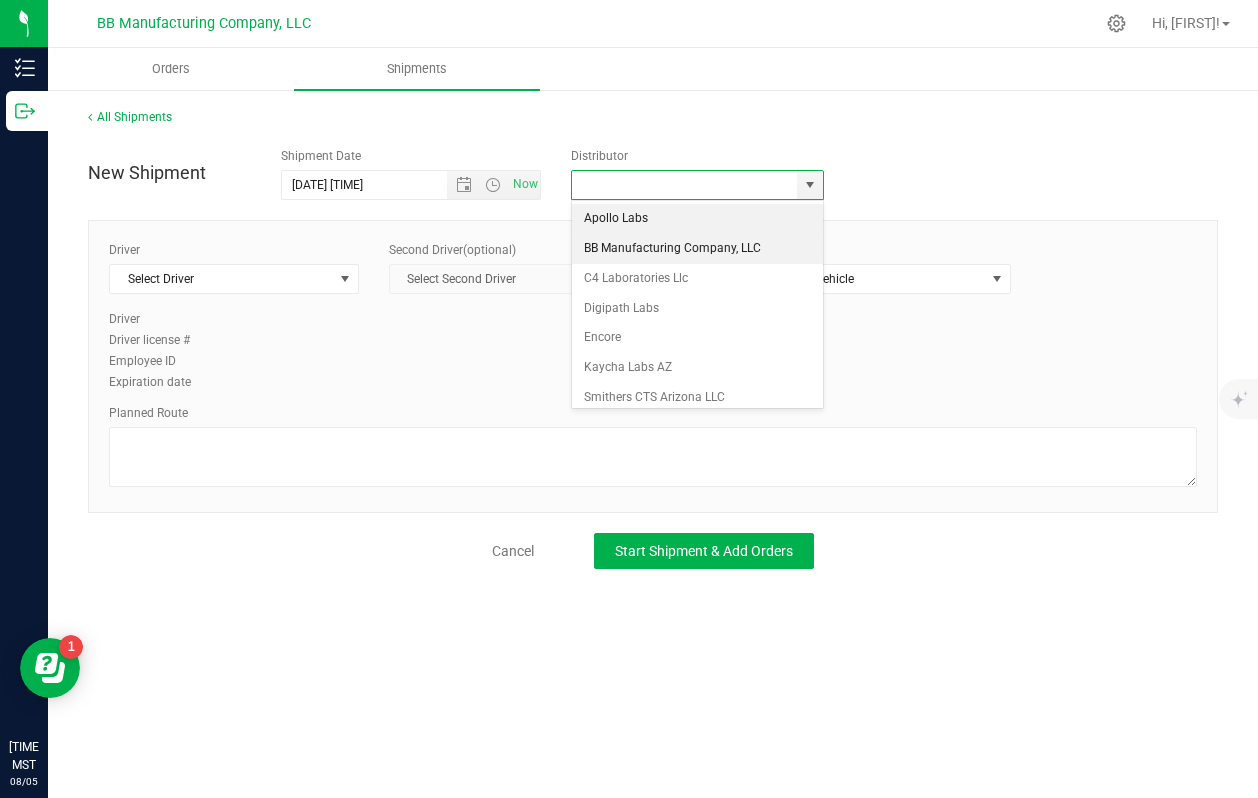 click on "BB Manufacturing Company, LLC" at bounding box center (697, 249) 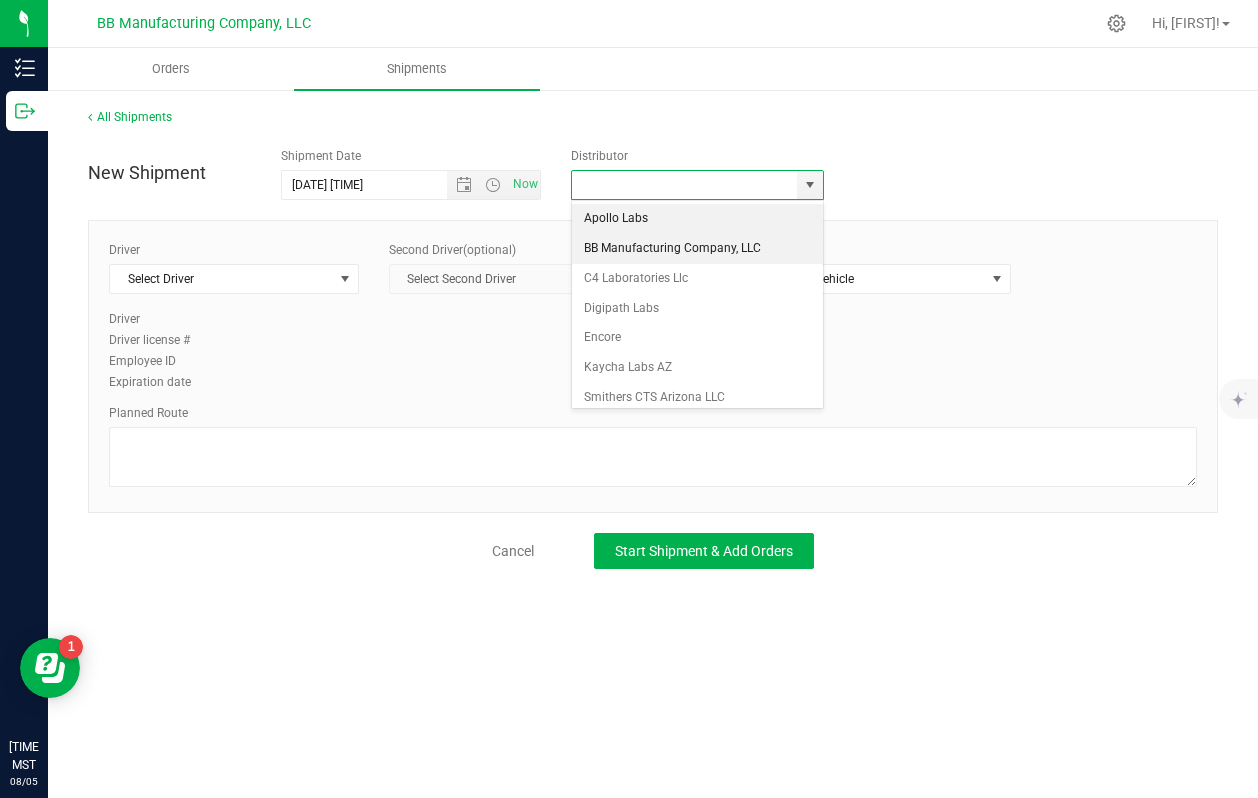 type on "BB Manufacturing Company, LLC" 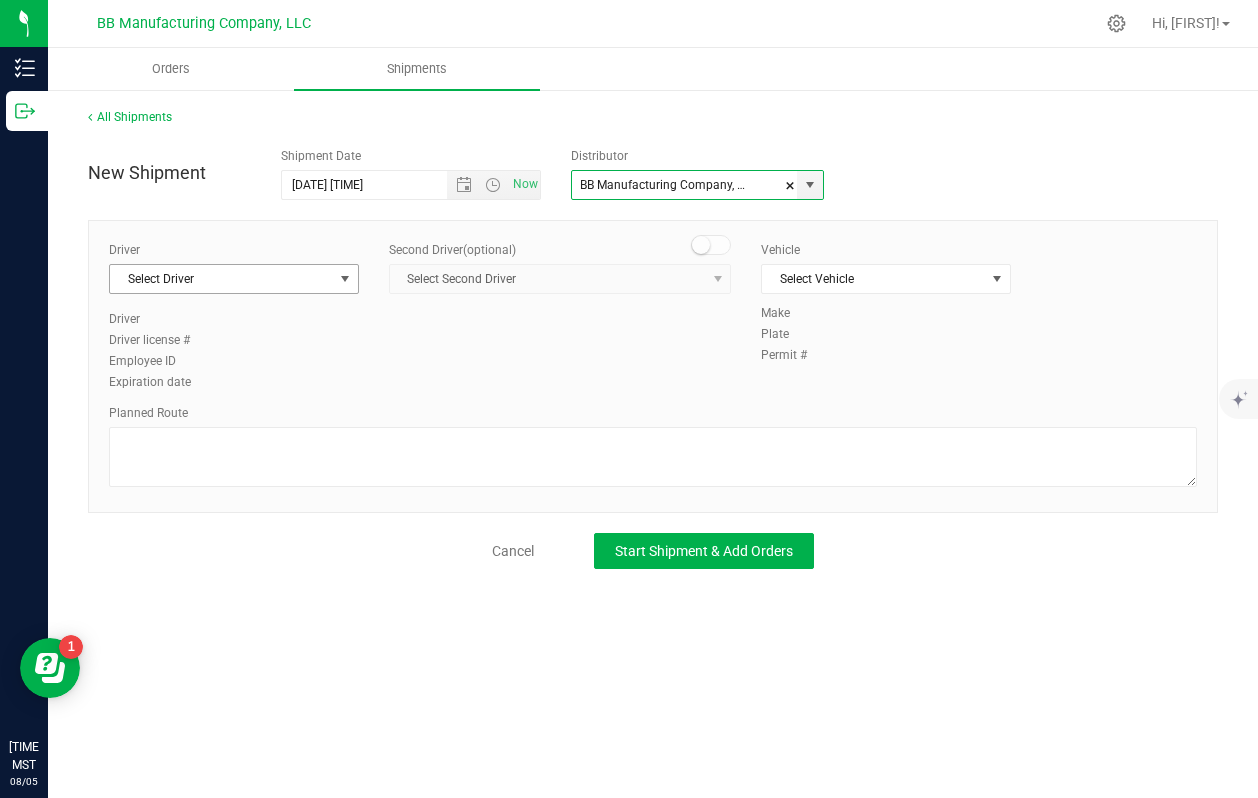 click at bounding box center (345, 279) 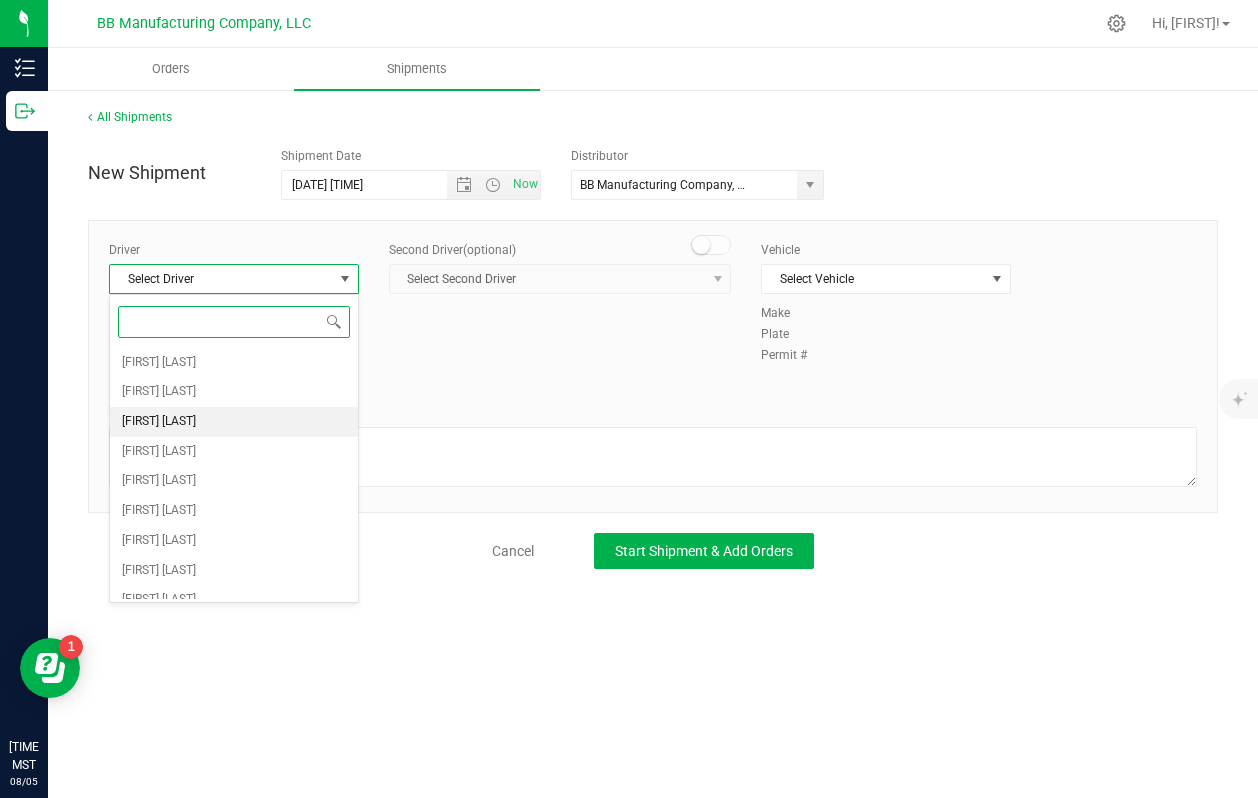 click on "[FIRST] [LAST]" at bounding box center [159, 422] 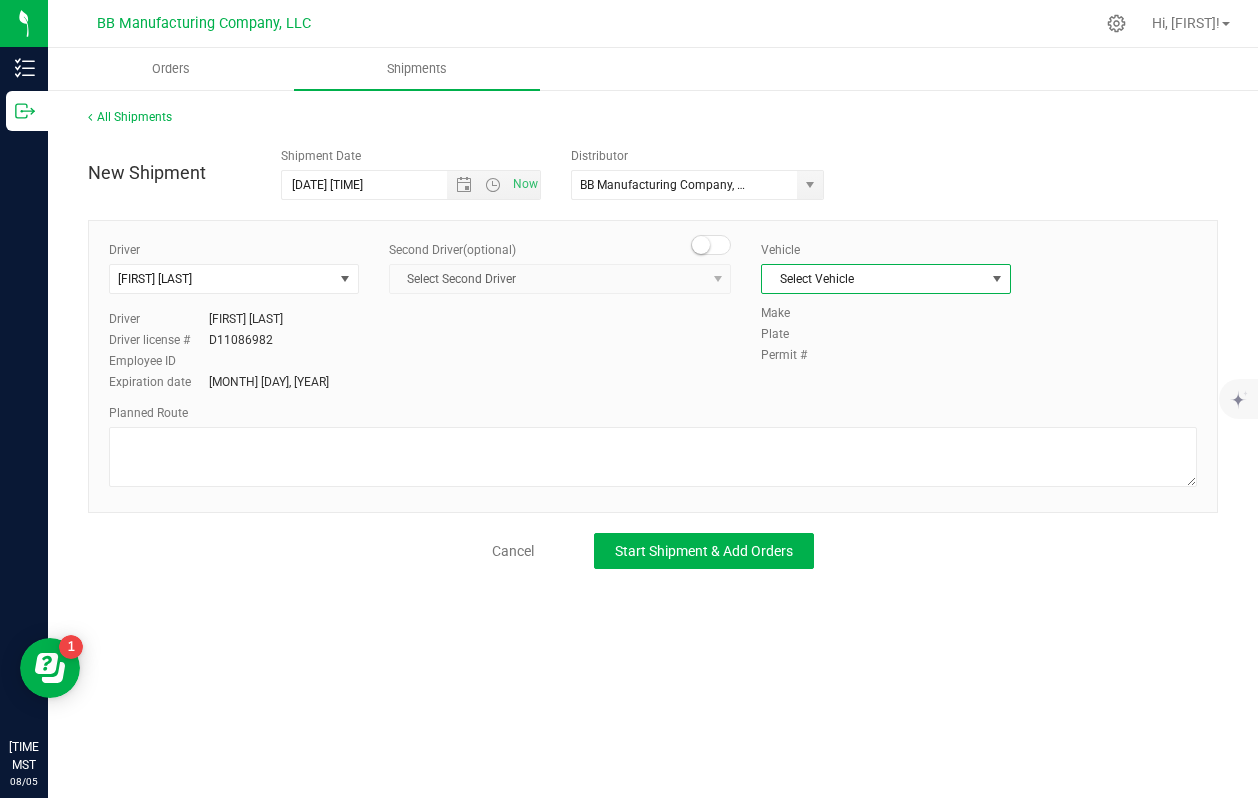 click on "Select Vehicle" at bounding box center [873, 279] 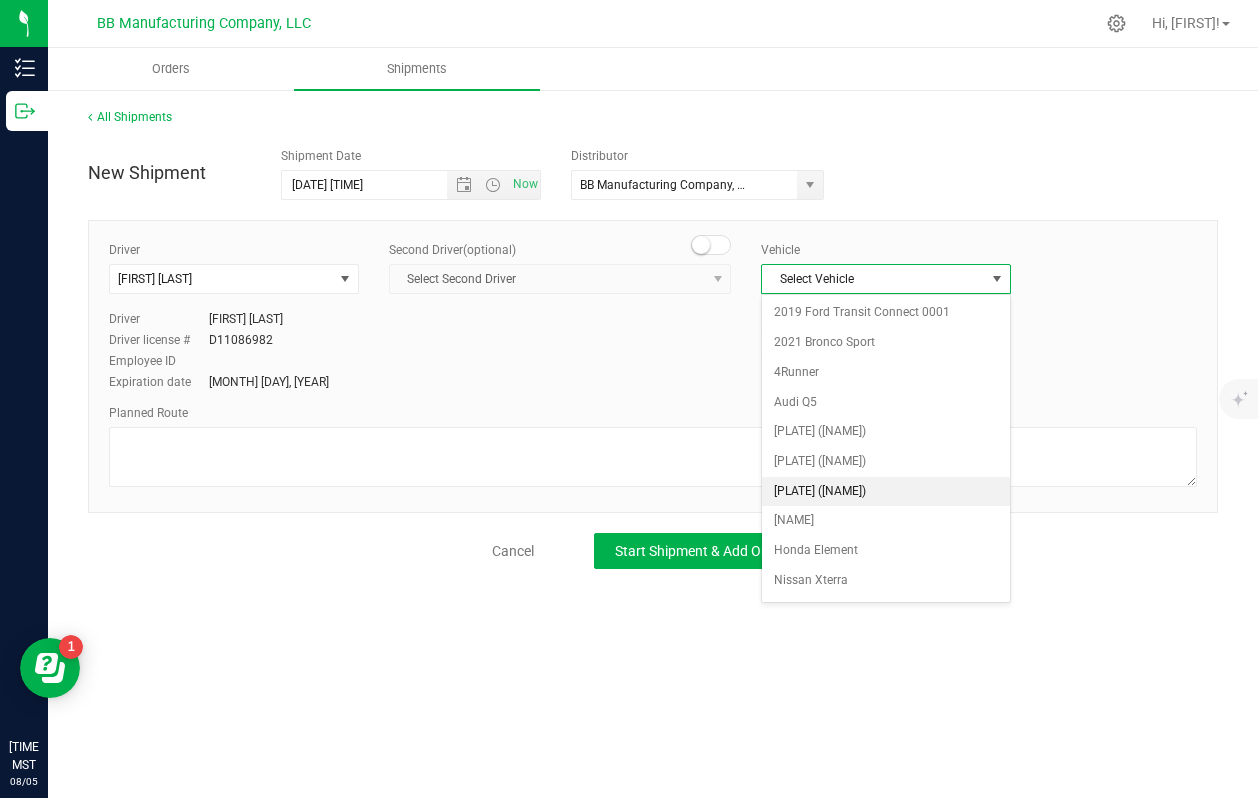 click on "[PLATE] ([NAME])" at bounding box center (886, 492) 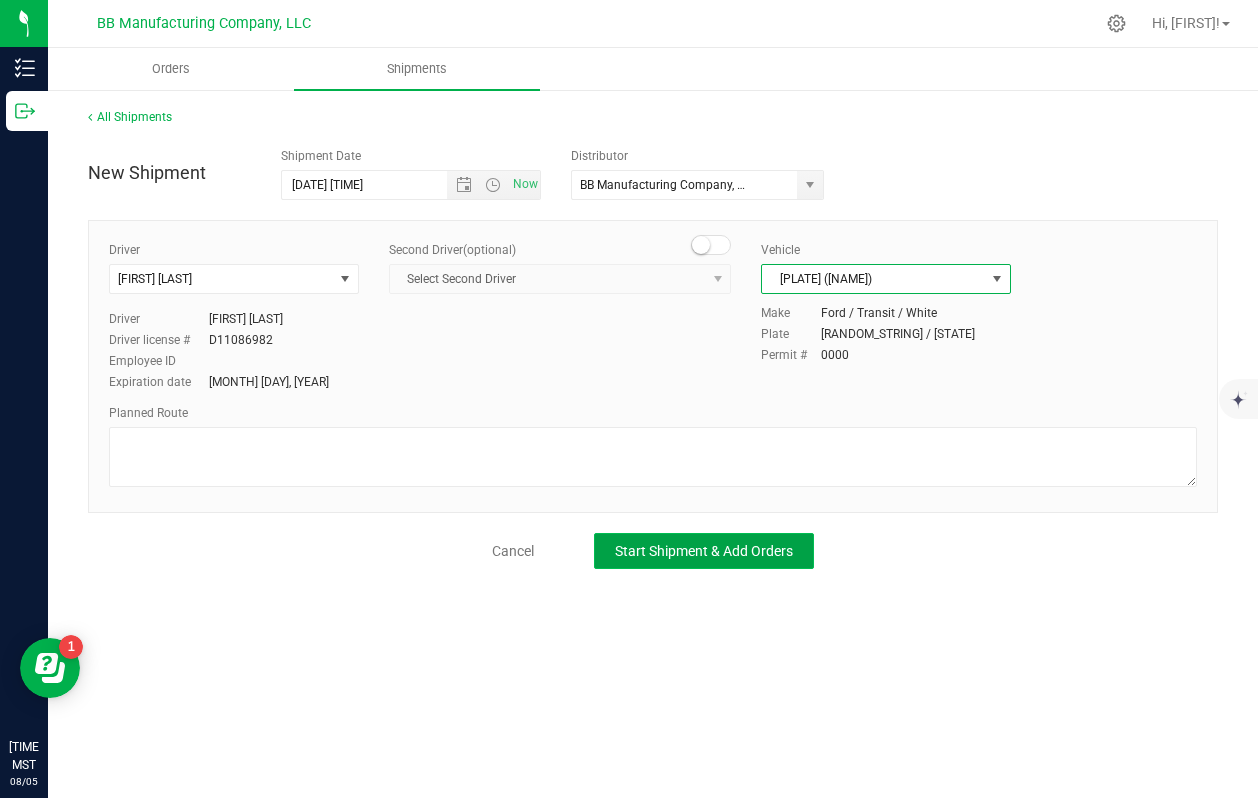 click on "Start Shipment & Add Orders" 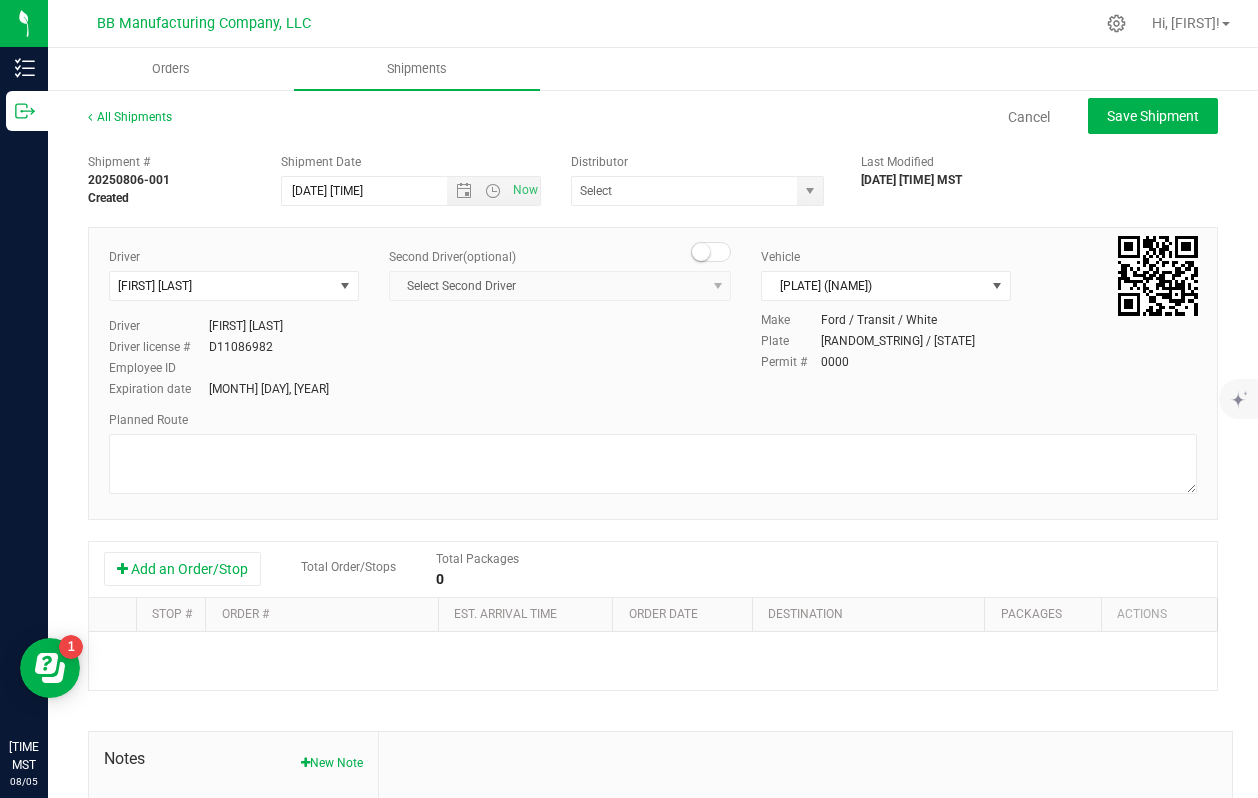 type on "BB Manufacturing Company, LLC" 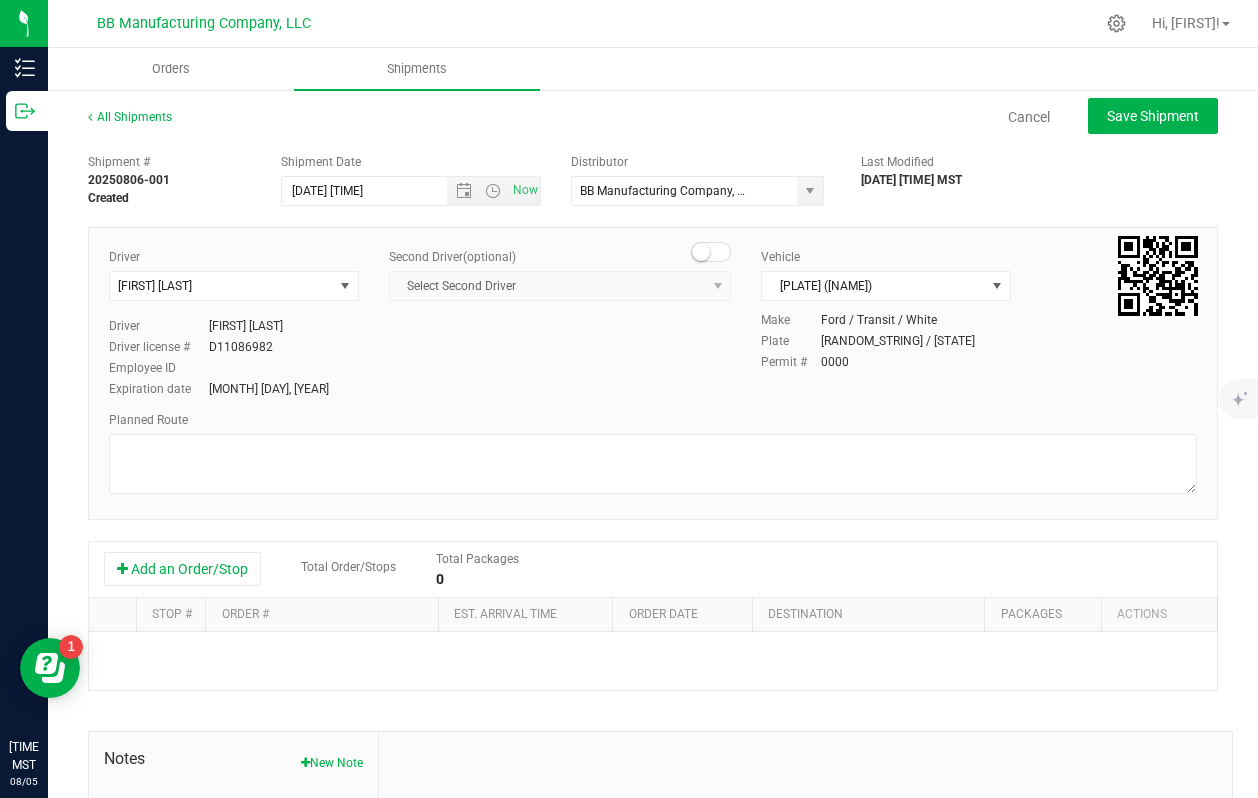 scroll, scrollTop: 50, scrollLeft: 0, axis: vertical 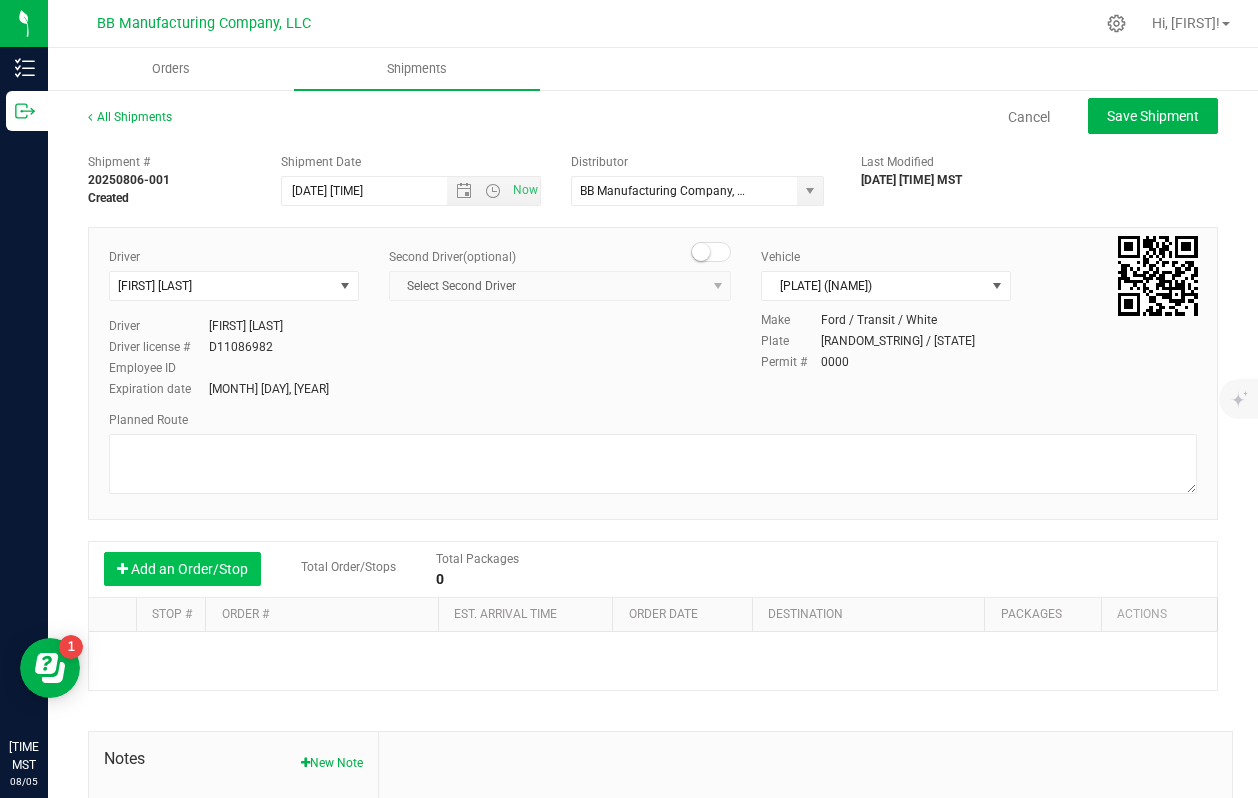 click on "Add an Order/Stop" at bounding box center (182, 569) 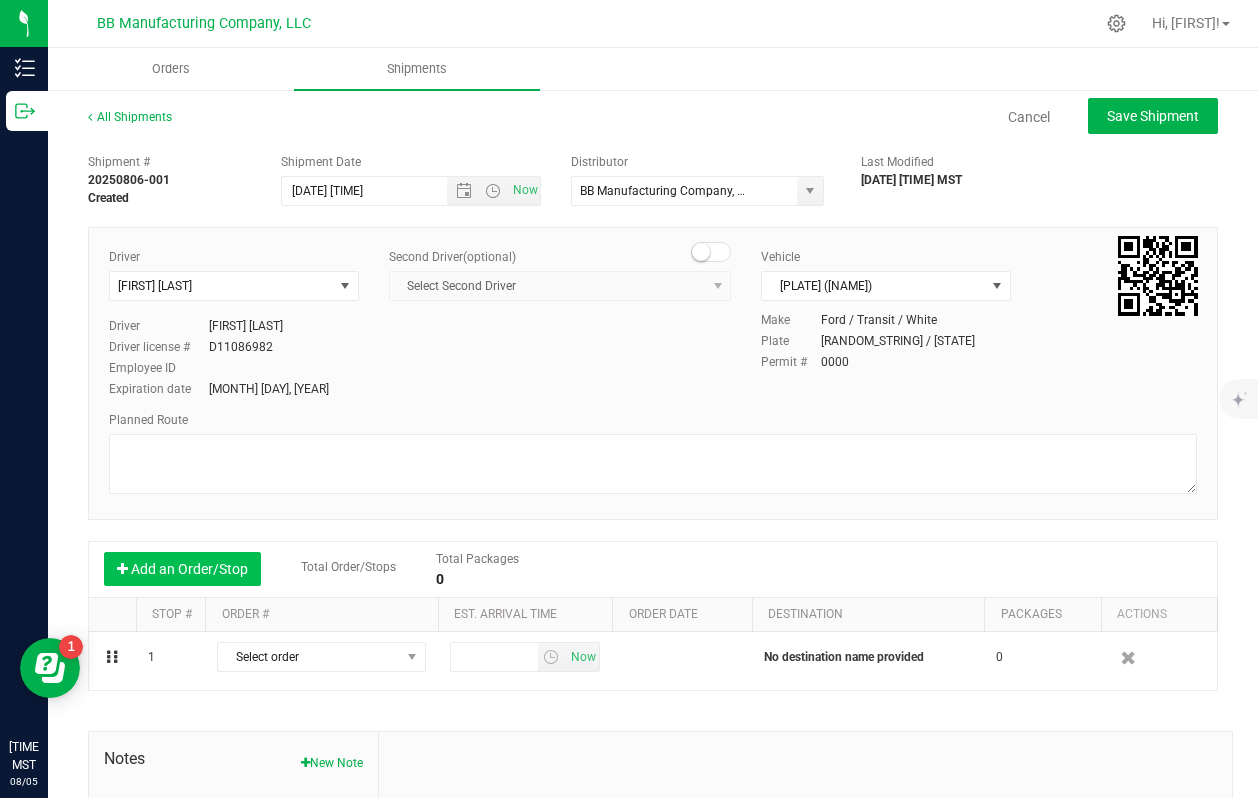 scroll, scrollTop: 0, scrollLeft: 0, axis: both 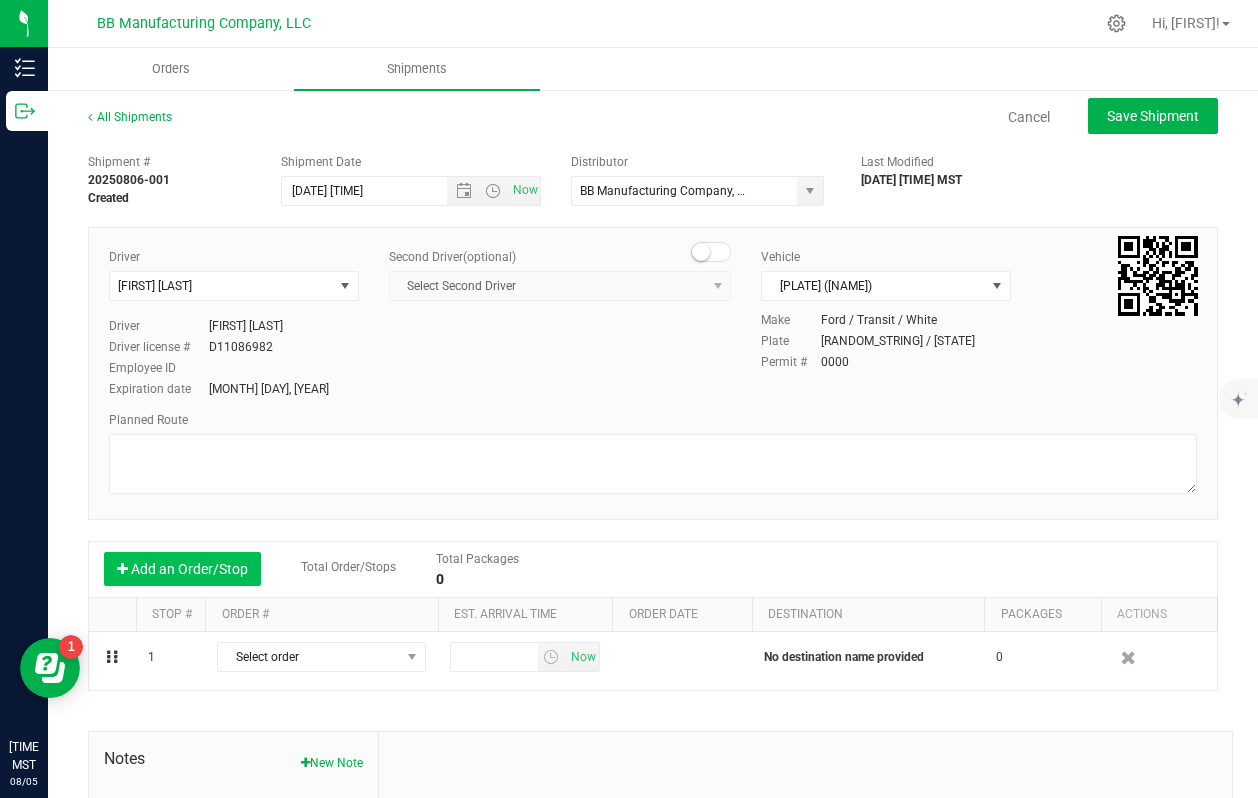 click on "Add an Order/Stop" at bounding box center (182, 569) 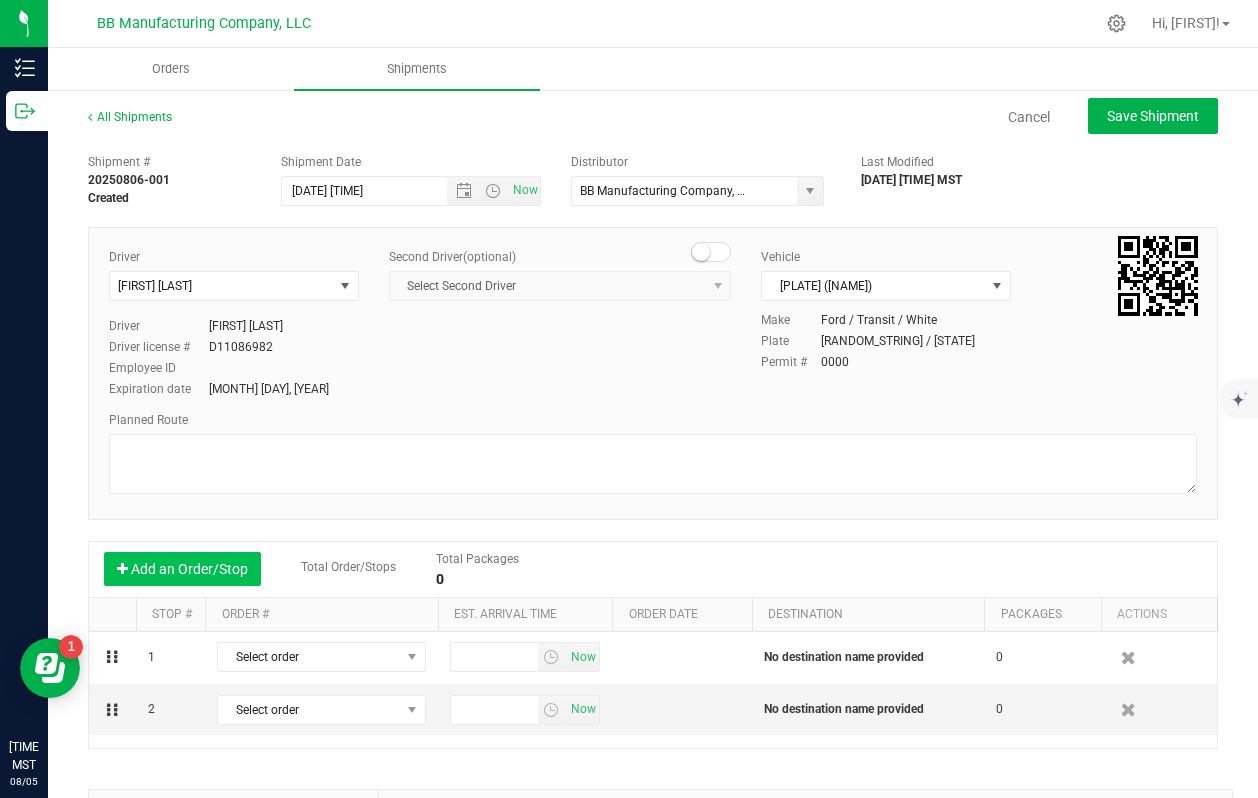 click on "Add an Order/Stop" at bounding box center (182, 569) 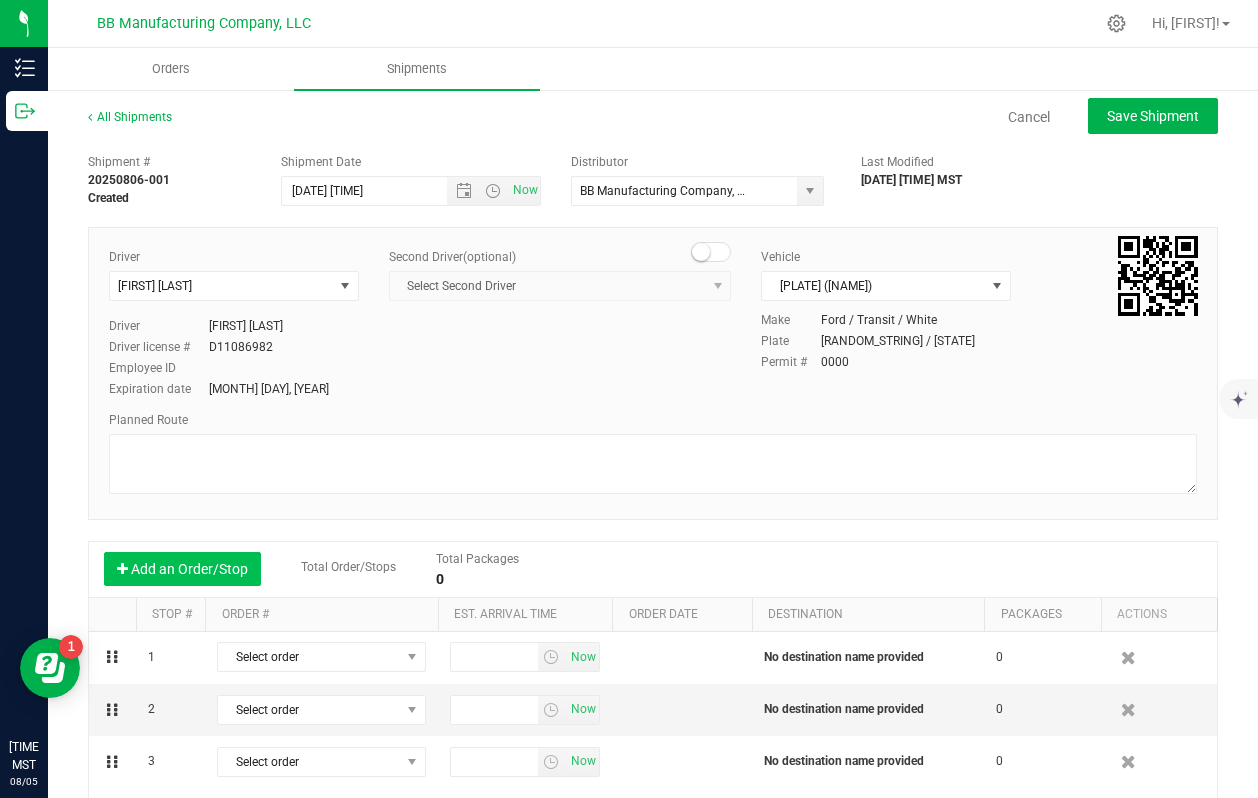 click on "Add an Order/Stop" at bounding box center (182, 569) 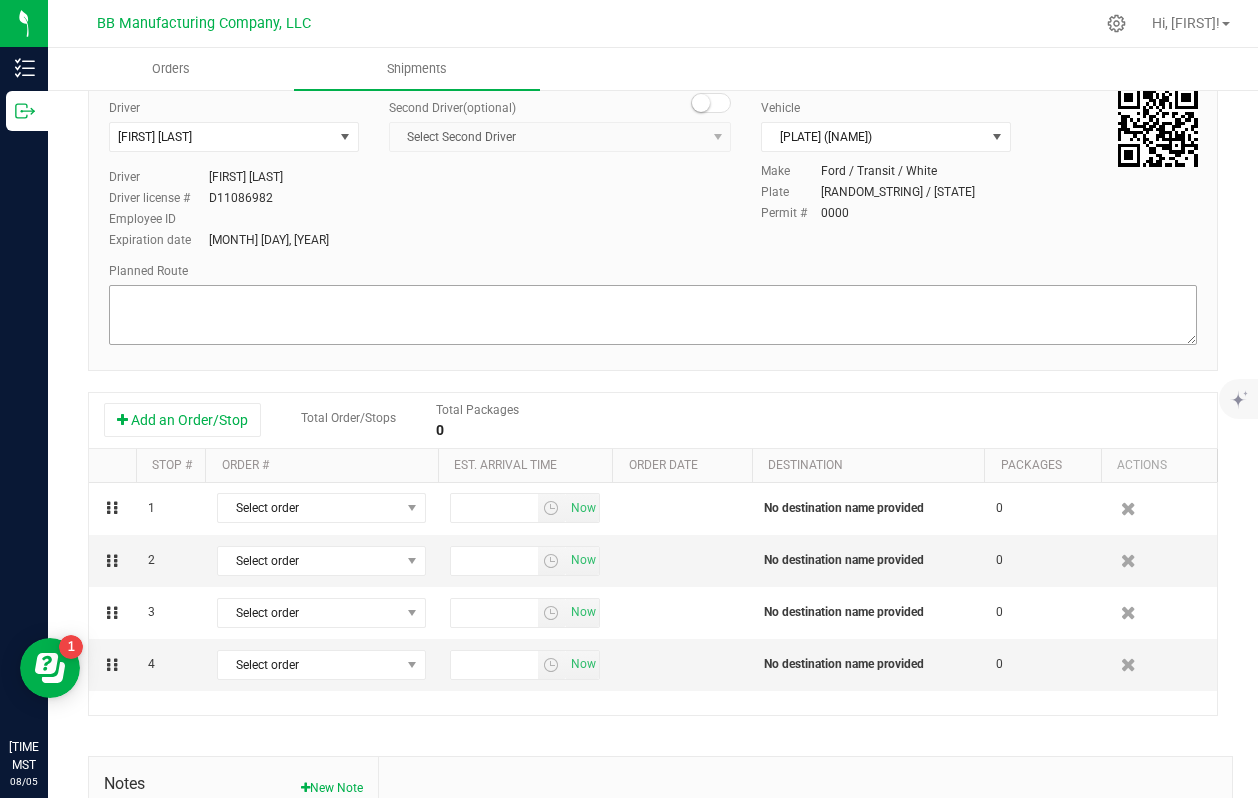 scroll, scrollTop: 151, scrollLeft: 0, axis: vertical 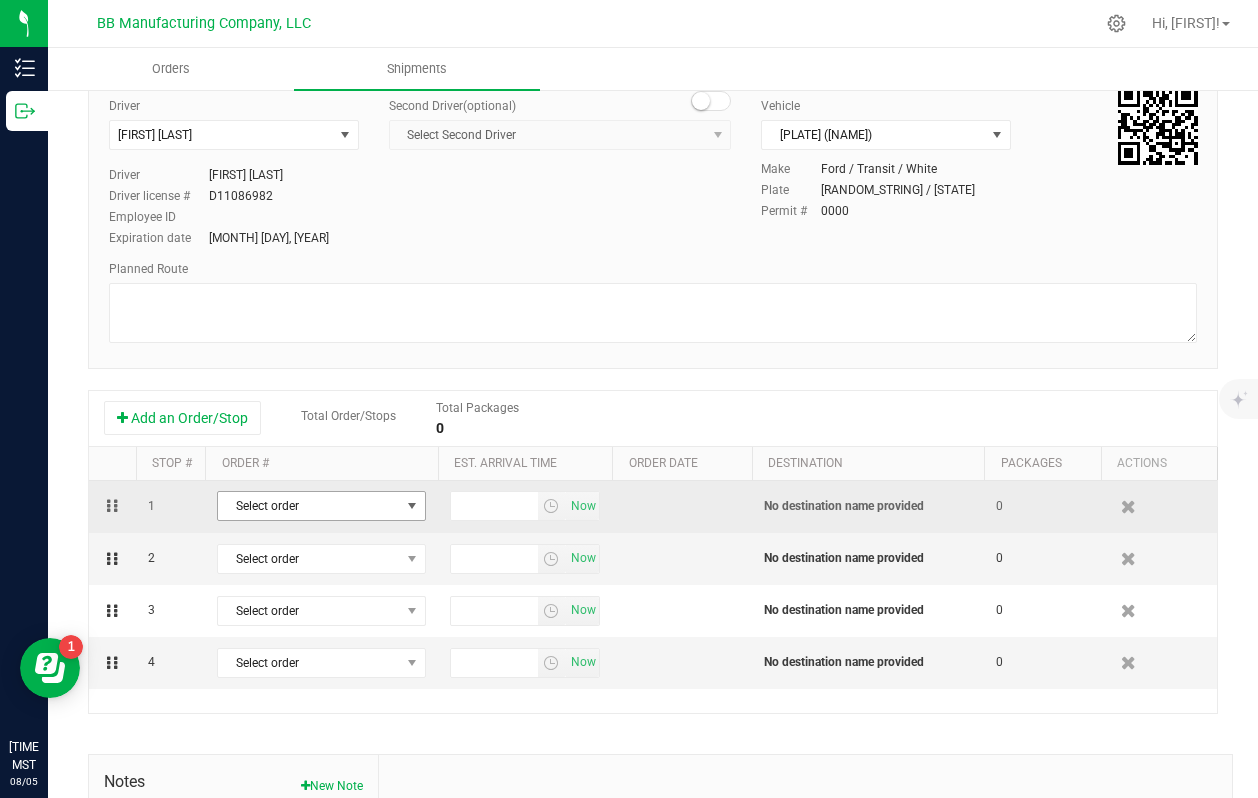 click on "Select order" at bounding box center [309, 506] 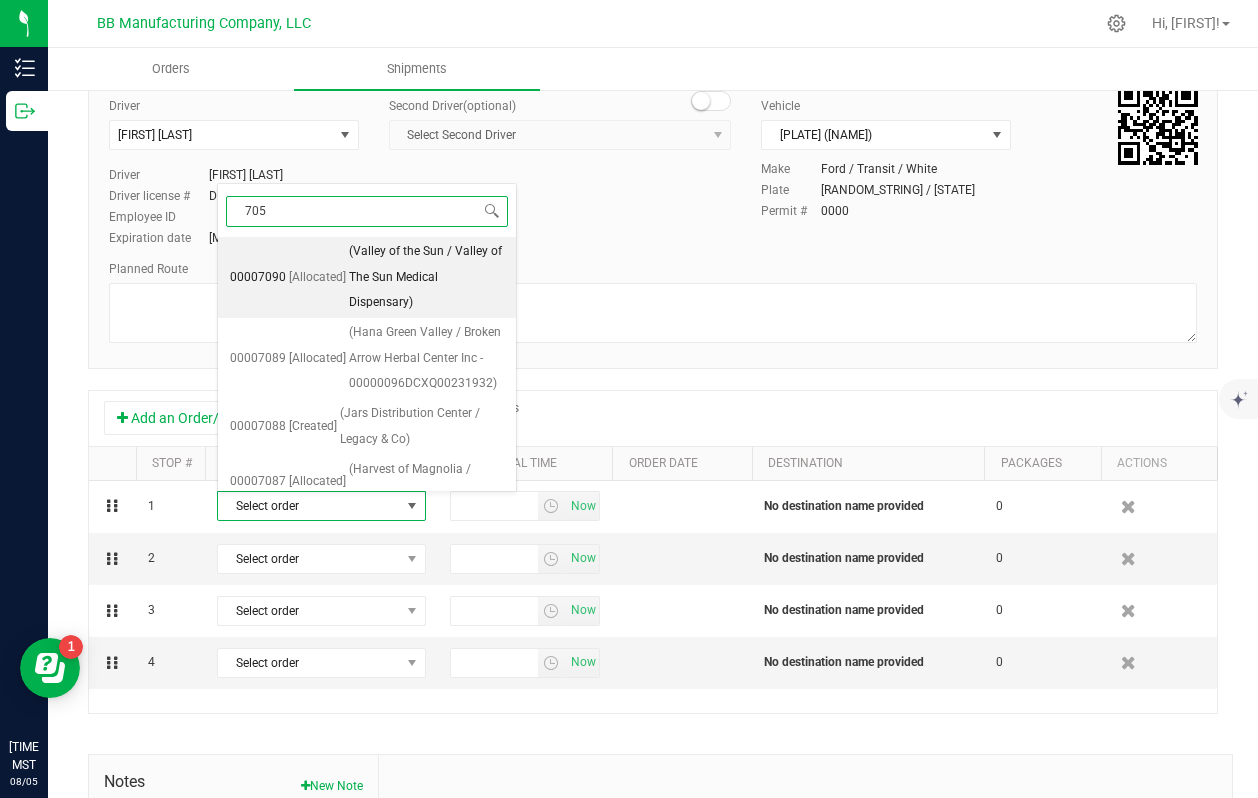 type on "7052" 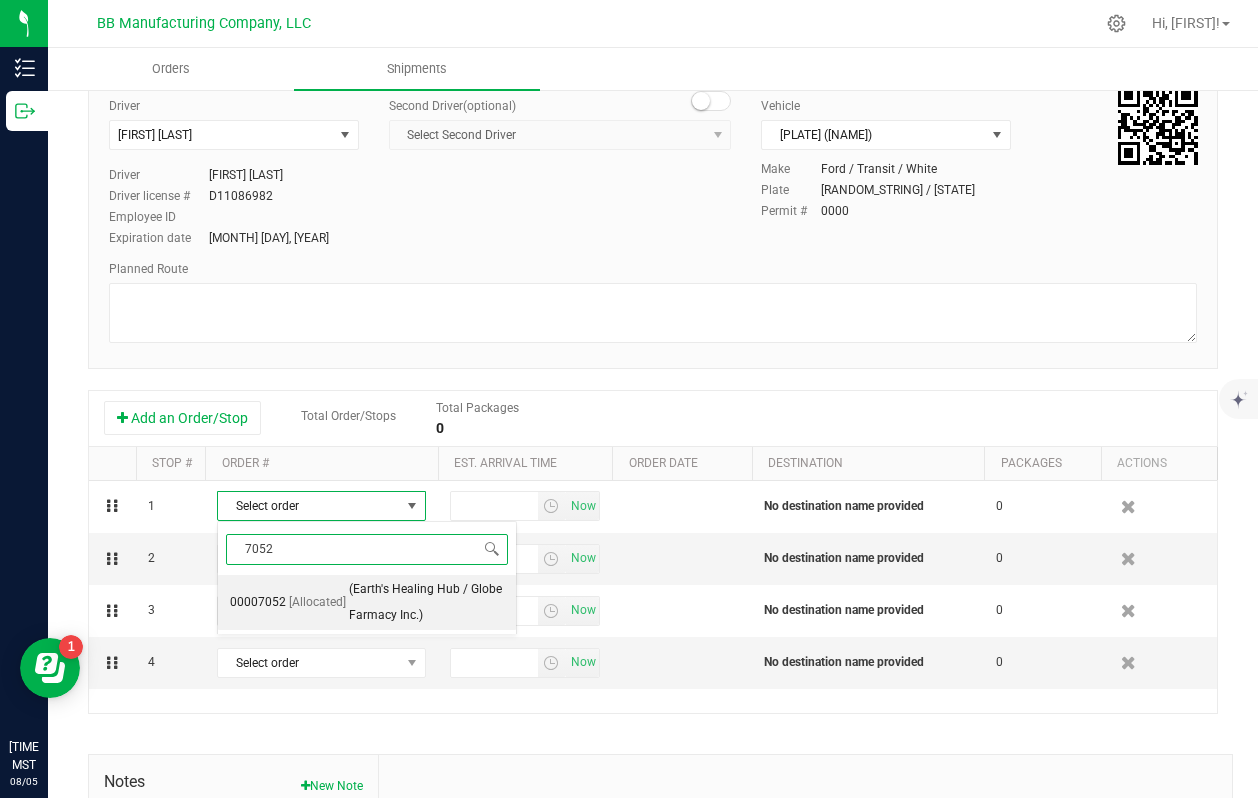 click on "(Earth's Healing Hub / Globe Farmacy Inc.)" at bounding box center [426, 602] 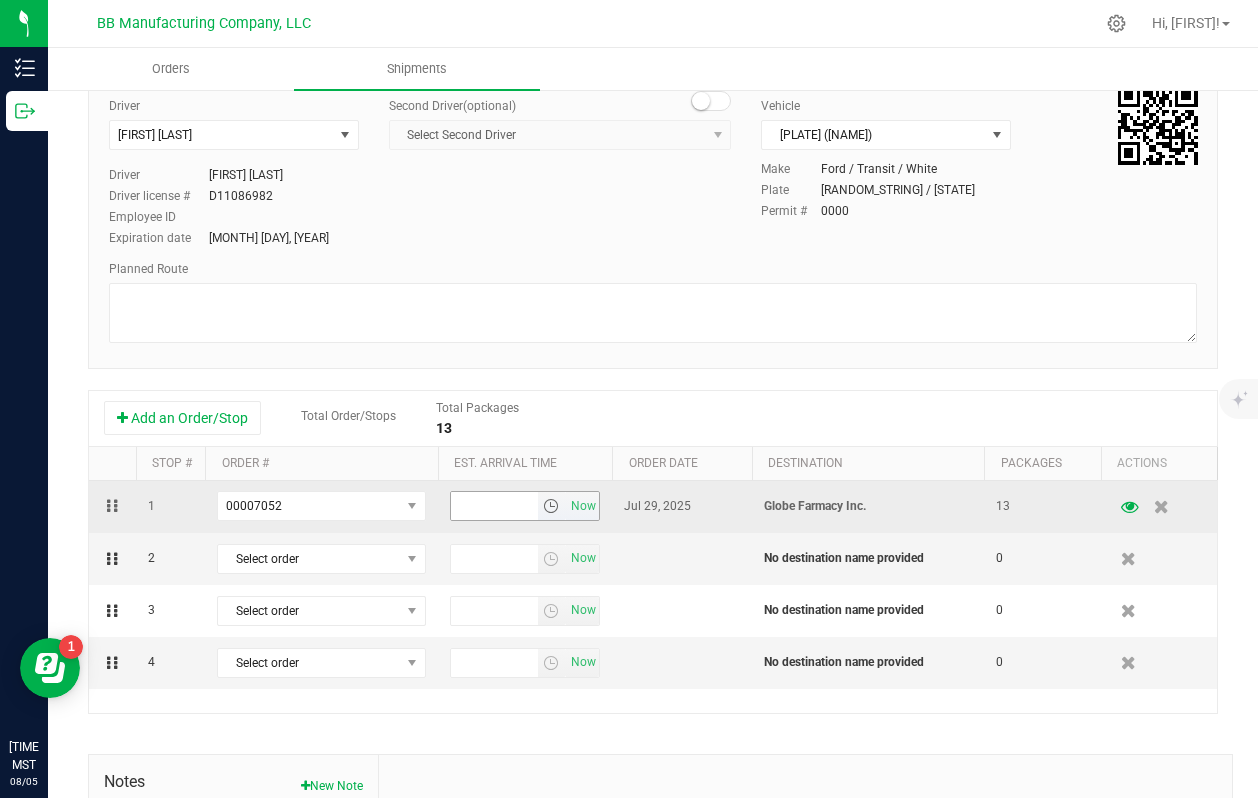 click at bounding box center (551, 506) 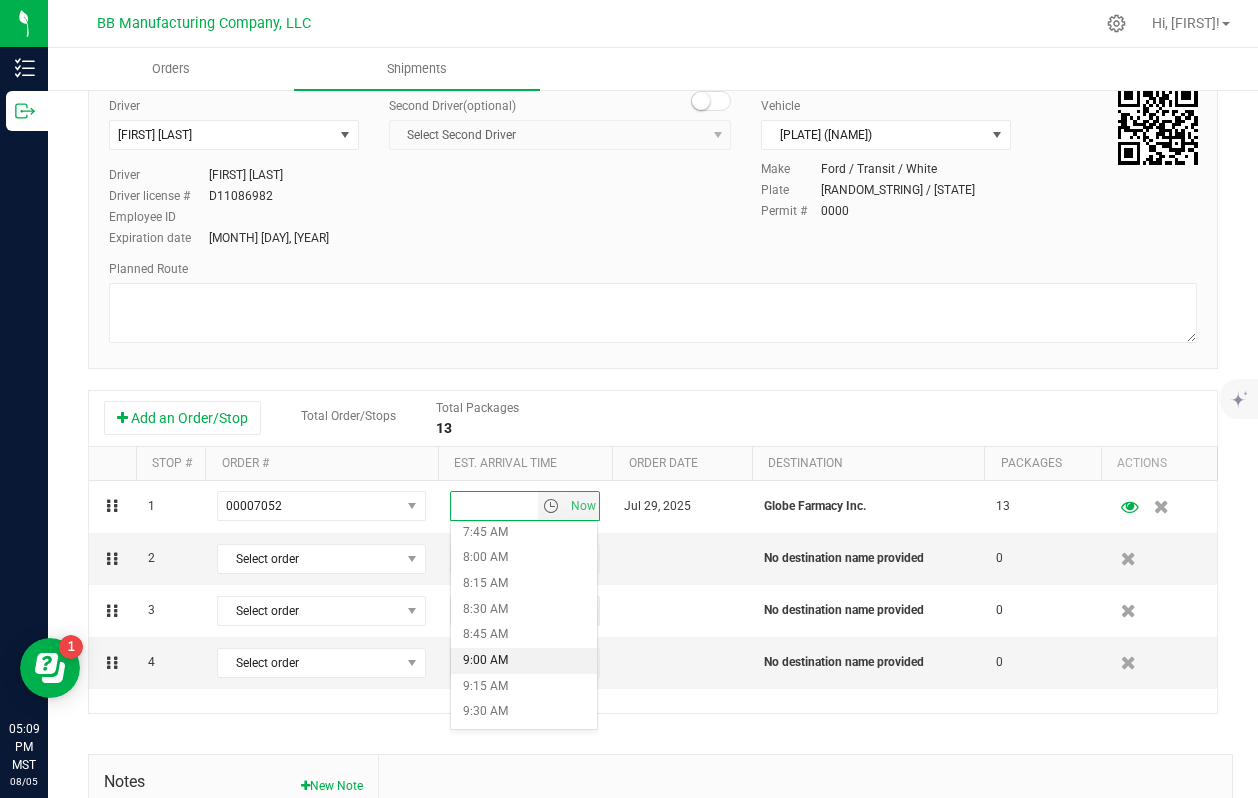 scroll, scrollTop: 798, scrollLeft: 0, axis: vertical 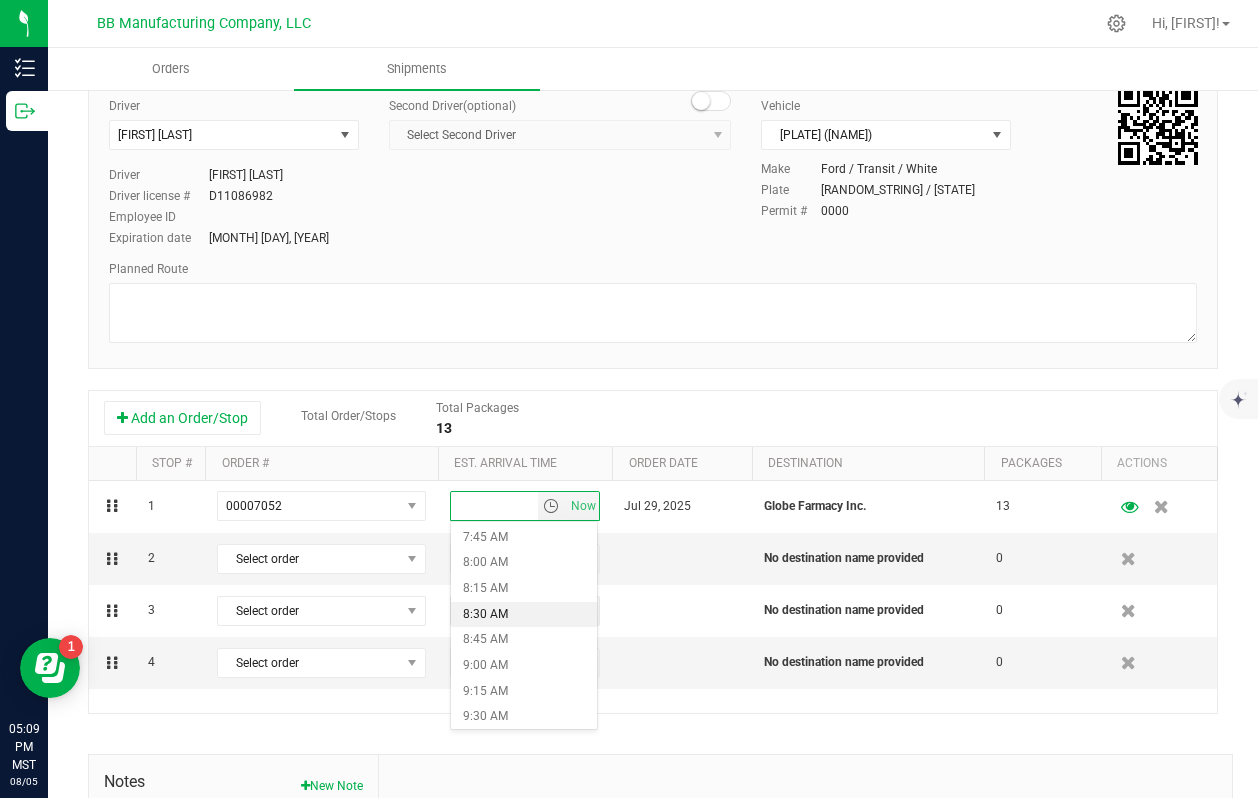 click on "8:30 AM" at bounding box center (524, 615) 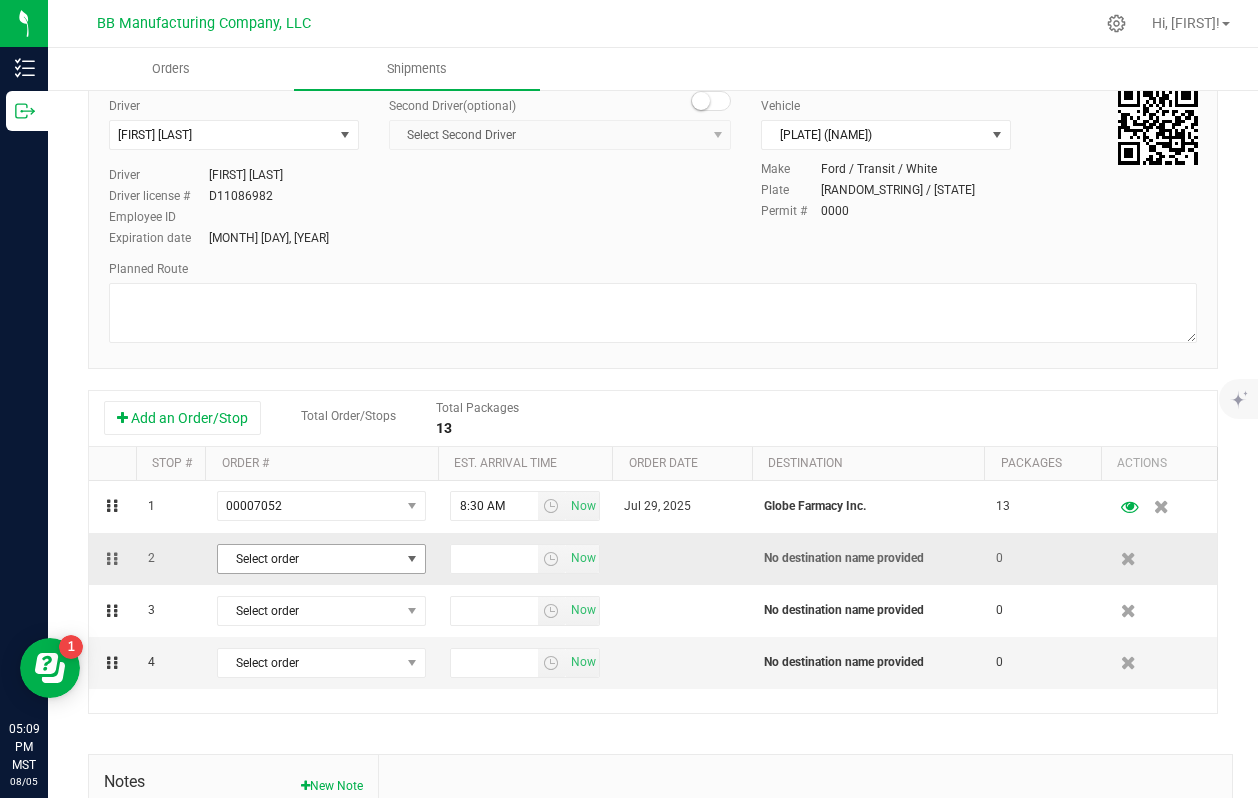 click on "Select order" at bounding box center (309, 559) 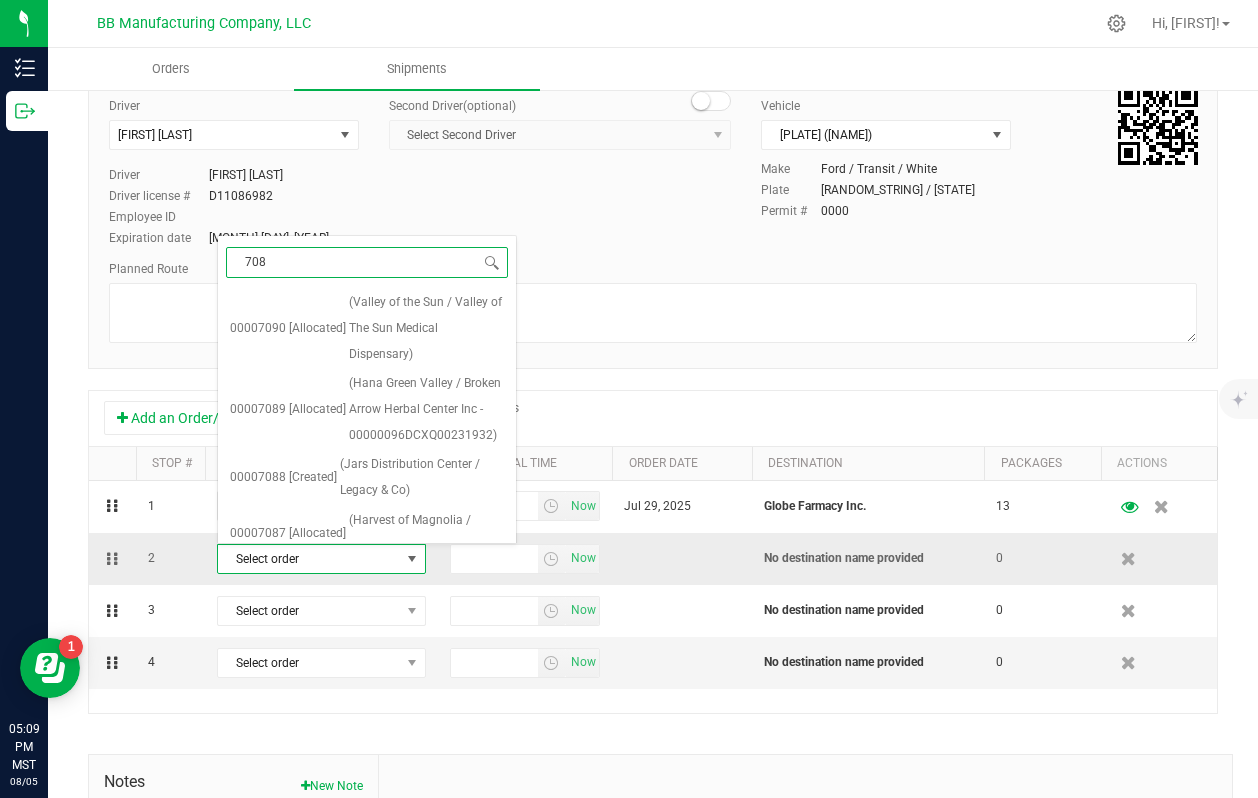 type on "7089" 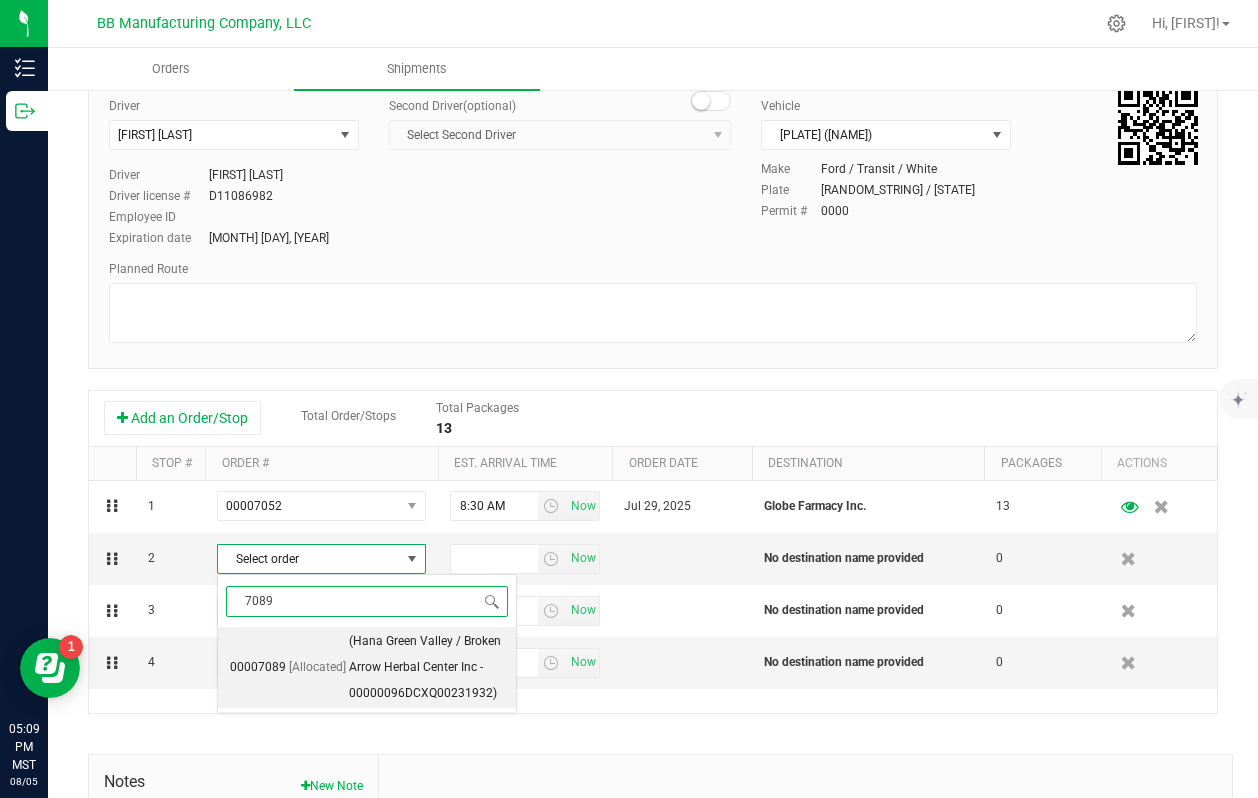 click on "(Hana Green Valley / Broken Arrow Herbal Center Inc - 00000096DCXQ00231932)" at bounding box center [426, 667] 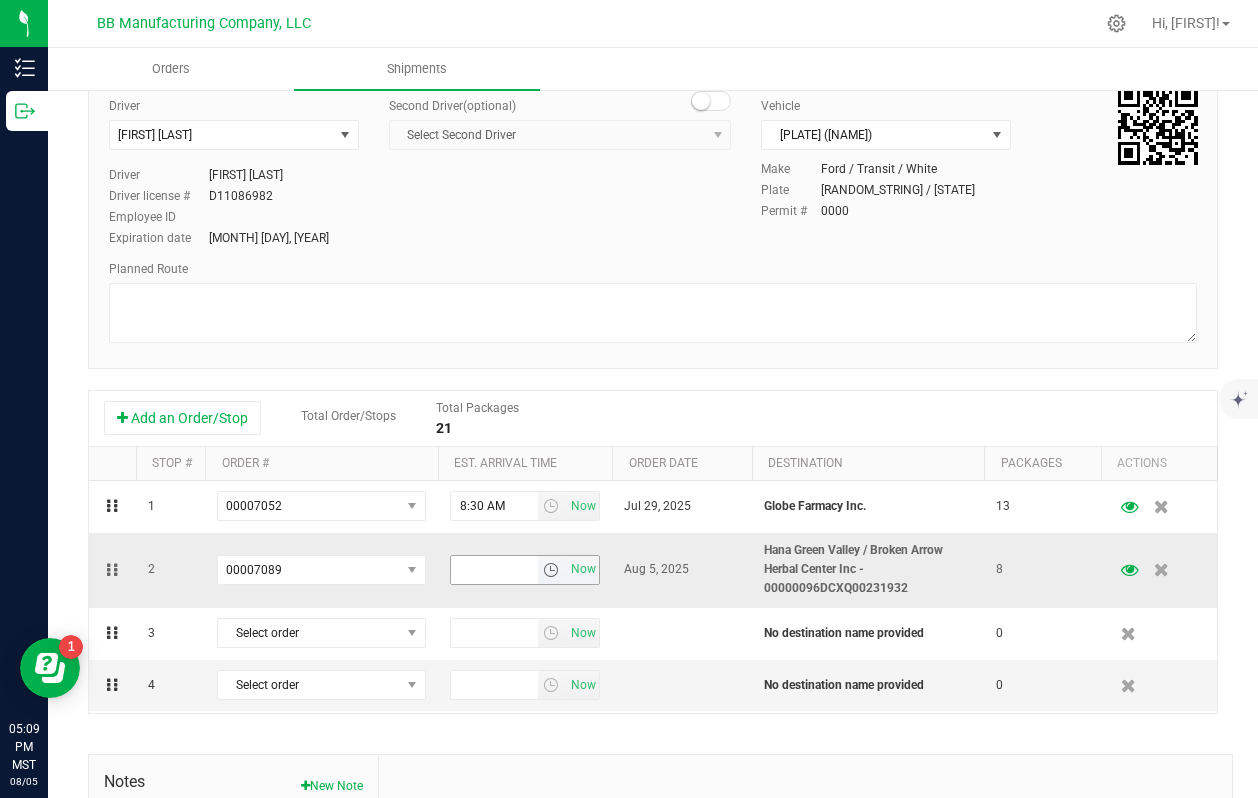 click at bounding box center [551, 570] 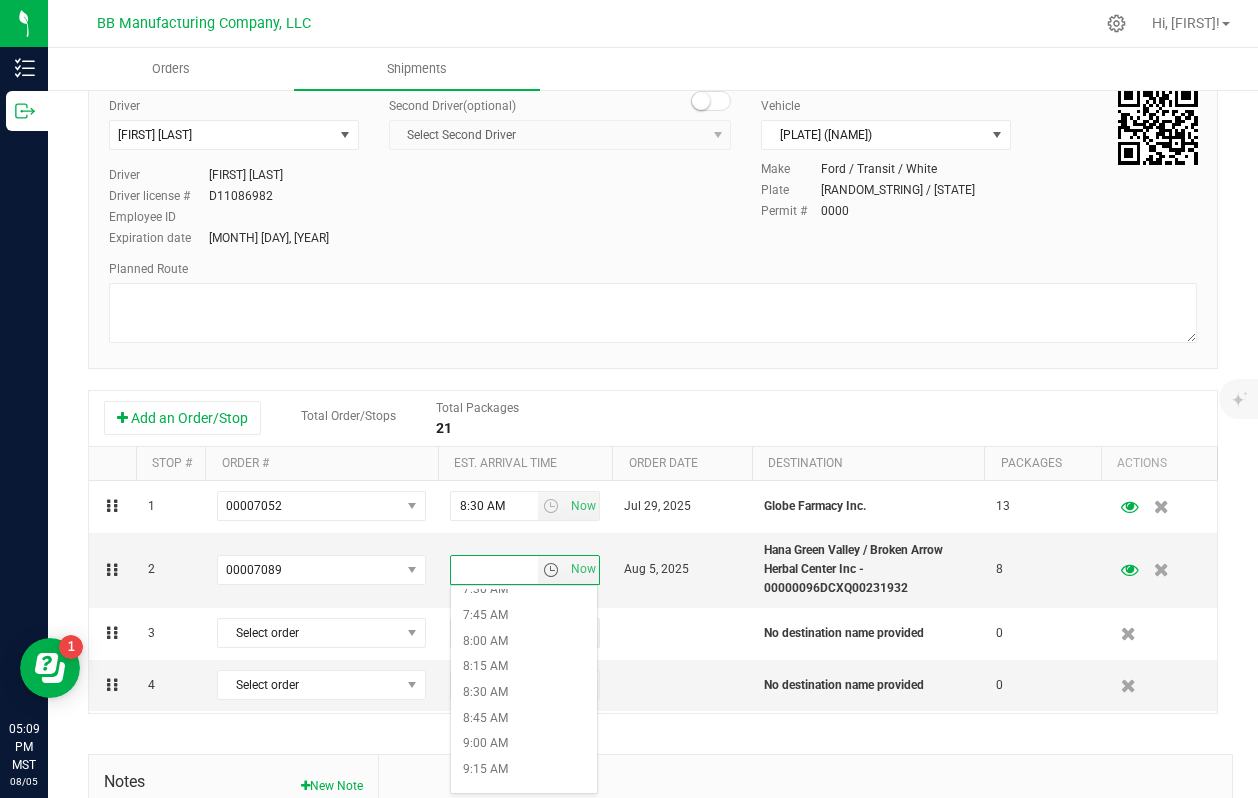 scroll, scrollTop: 789, scrollLeft: 0, axis: vertical 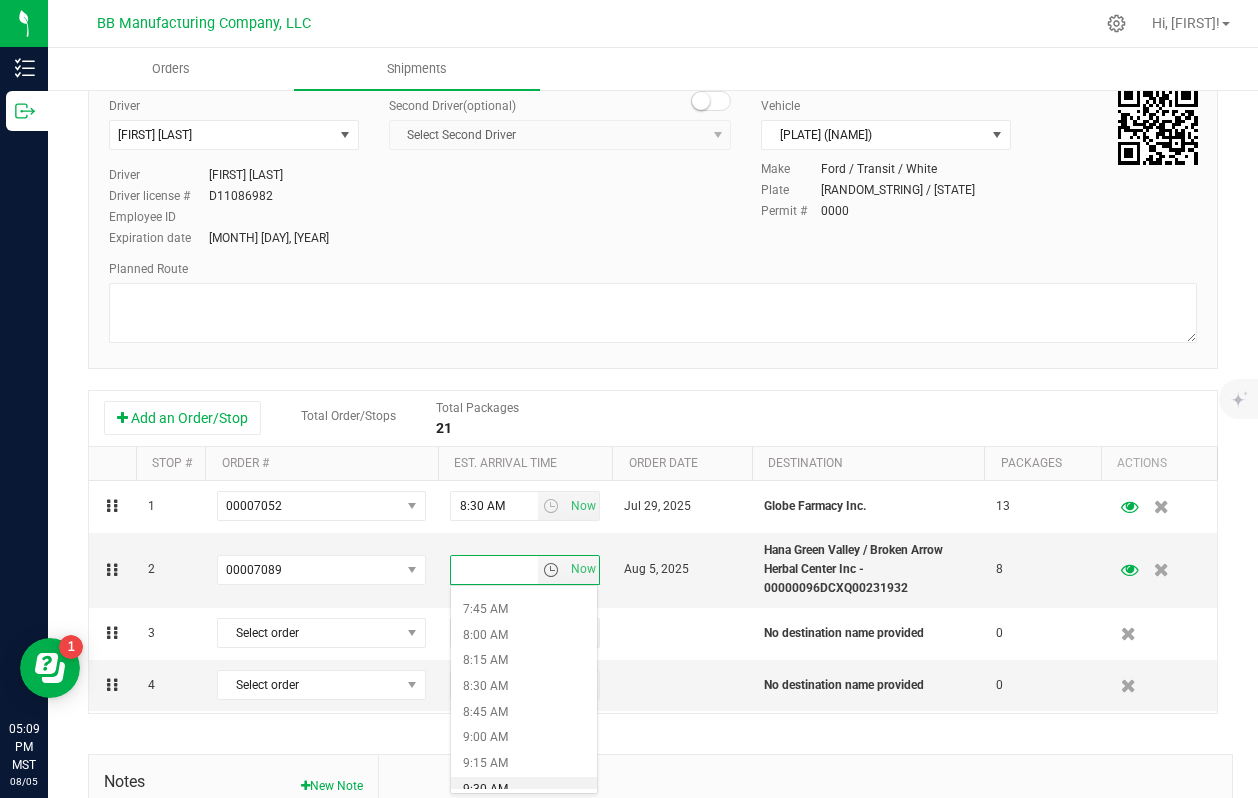 click on "9:30 AM" at bounding box center (524, 790) 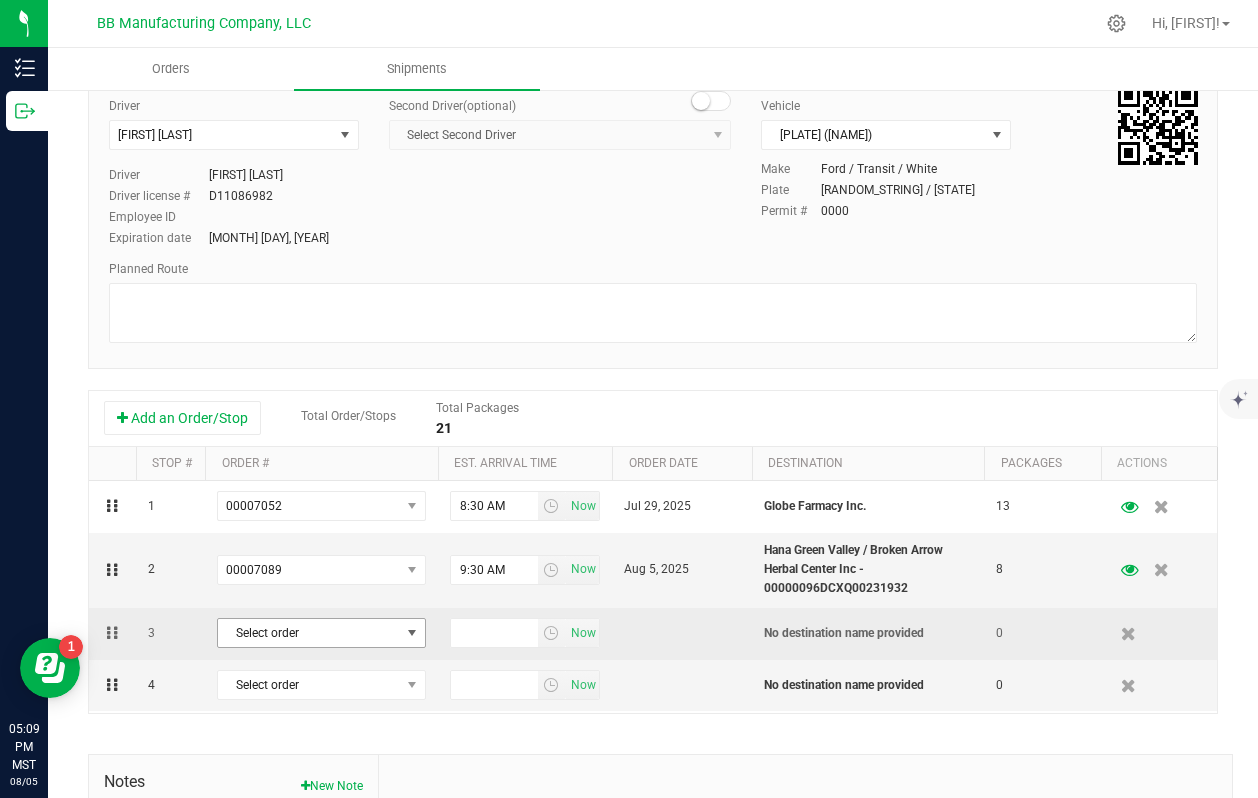 click at bounding box center (412, 633) 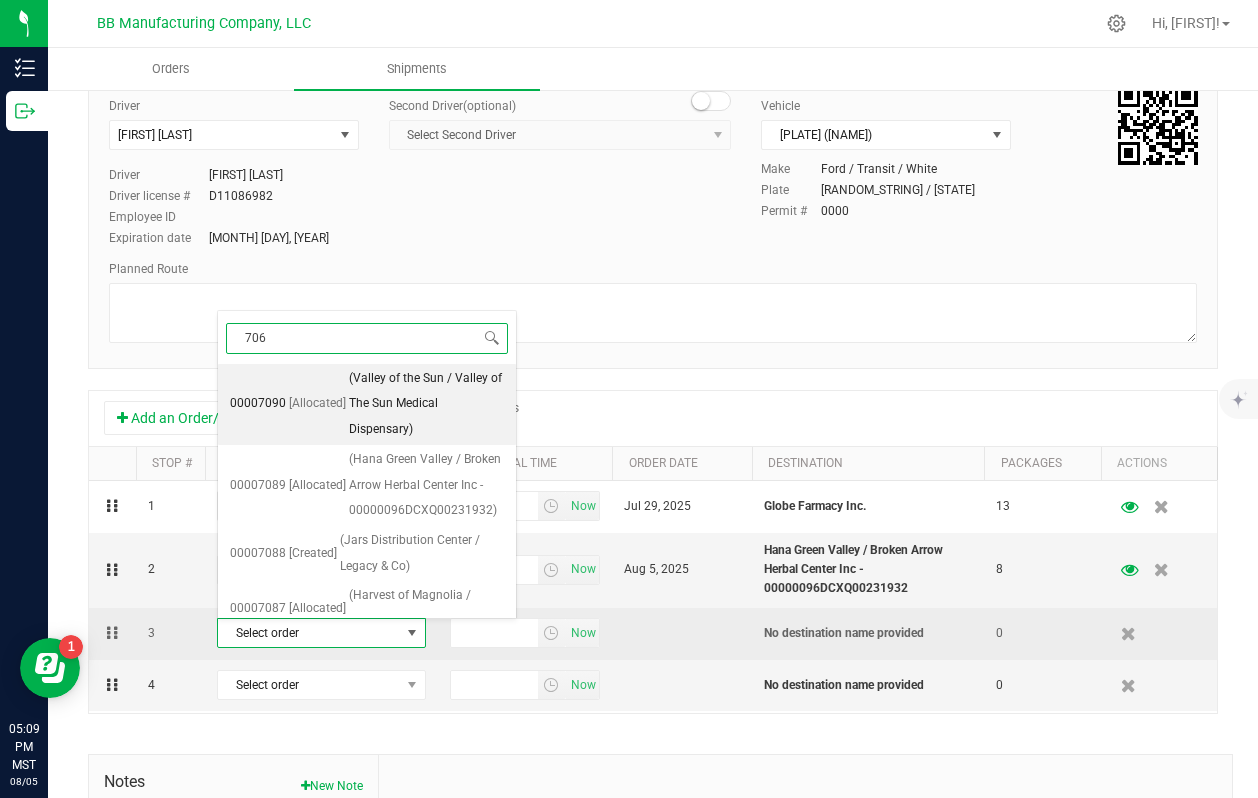 type on "7062" 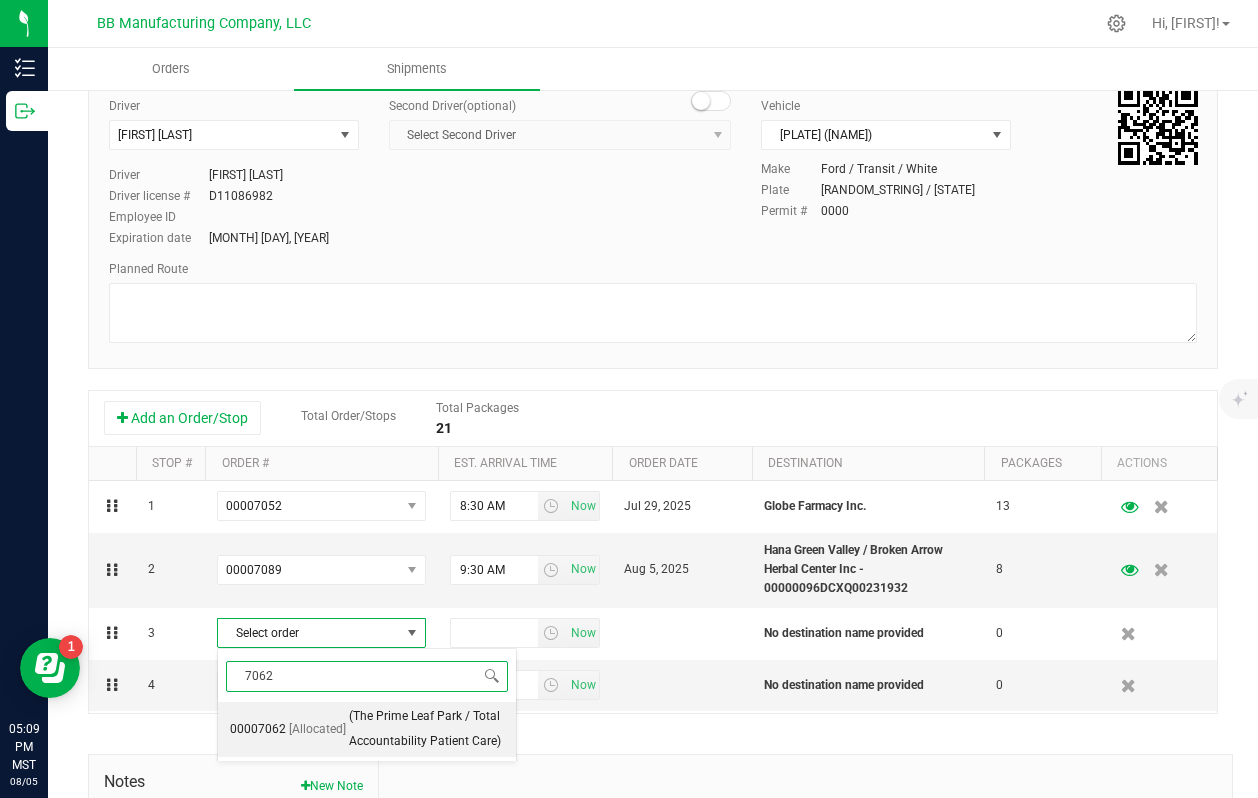 click on "(The Prime Leaf Park / Total Accountability Patient Care)" at bounding box center [426, 729] 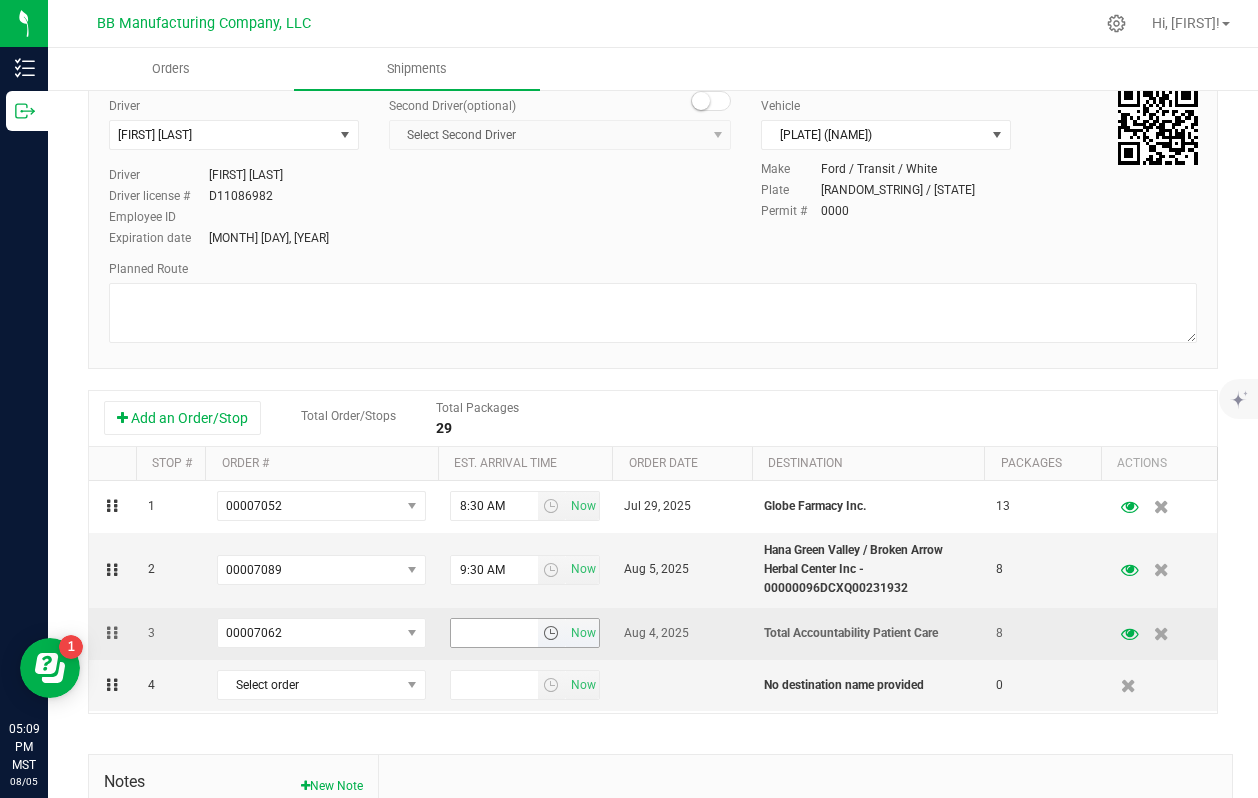 click at bounding box center [551, 633] 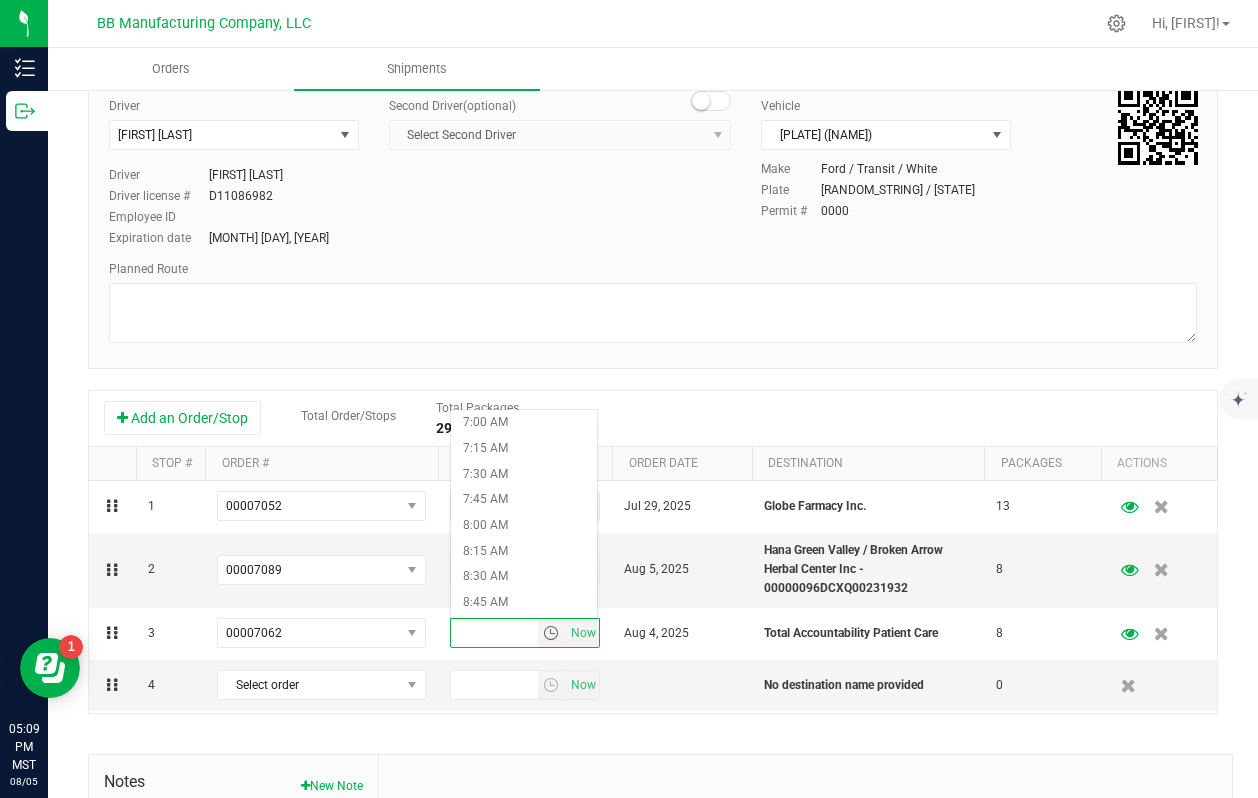 scroll, scrollTop: 909, scrollLeft: 0, axis: vertical 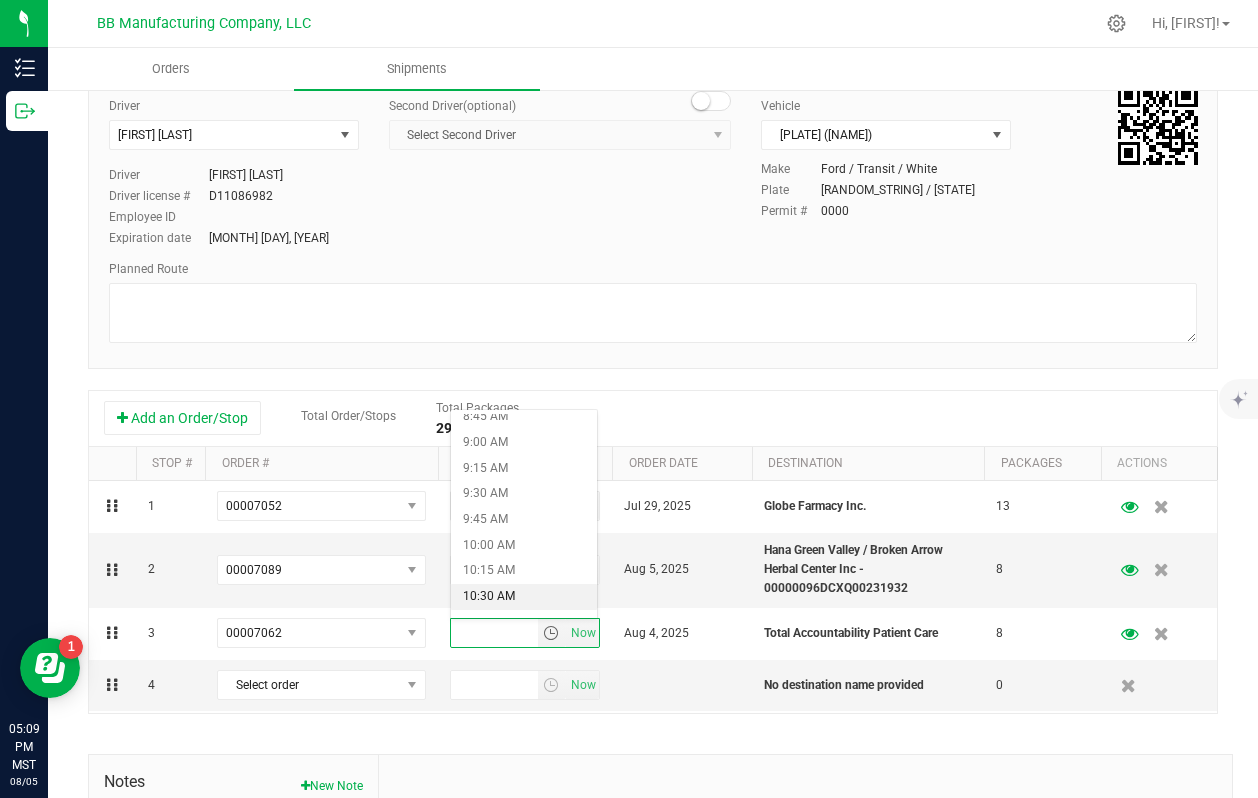 click on "10:30 AM" at bounding box center (524, 597) 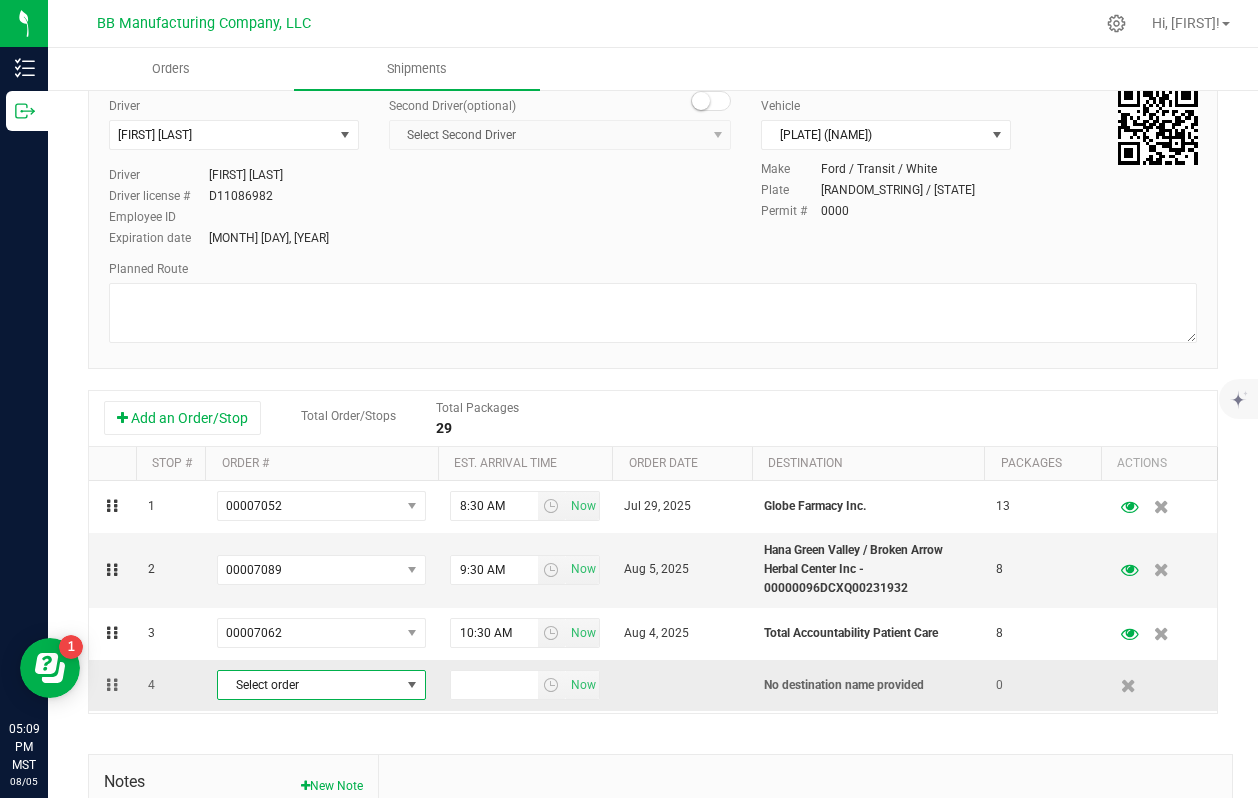 click at bounding box center (412, 685) 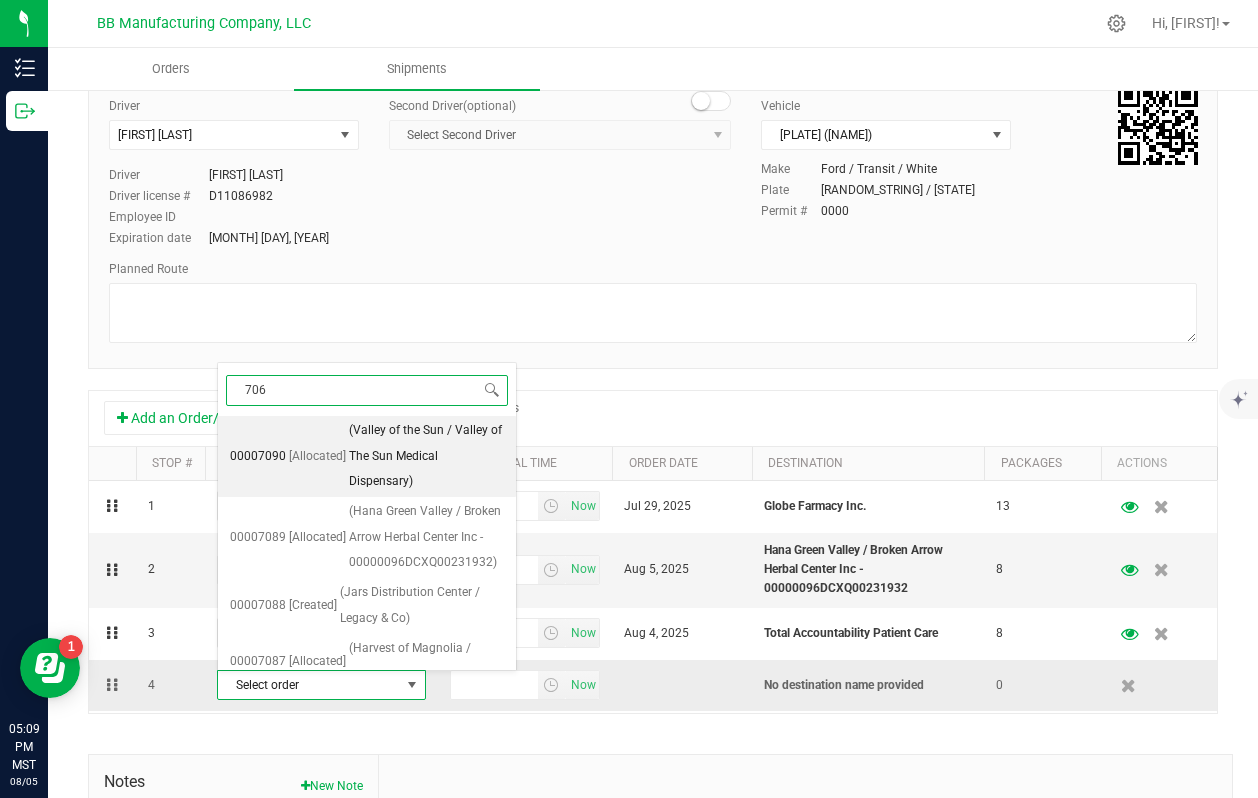 type on "7061" 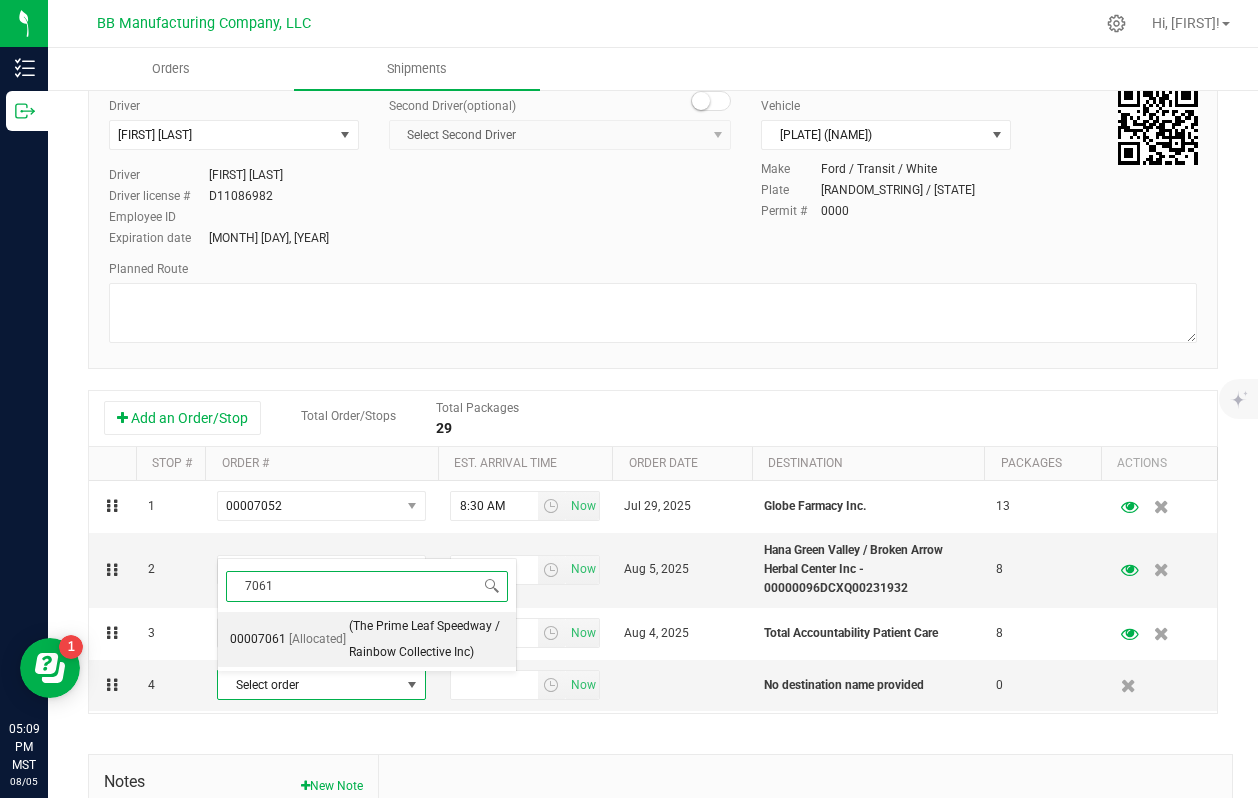 click on "(The Prime Leaf Speedway / Rainbow Collective Inc)" at bounding box center (426, 639) 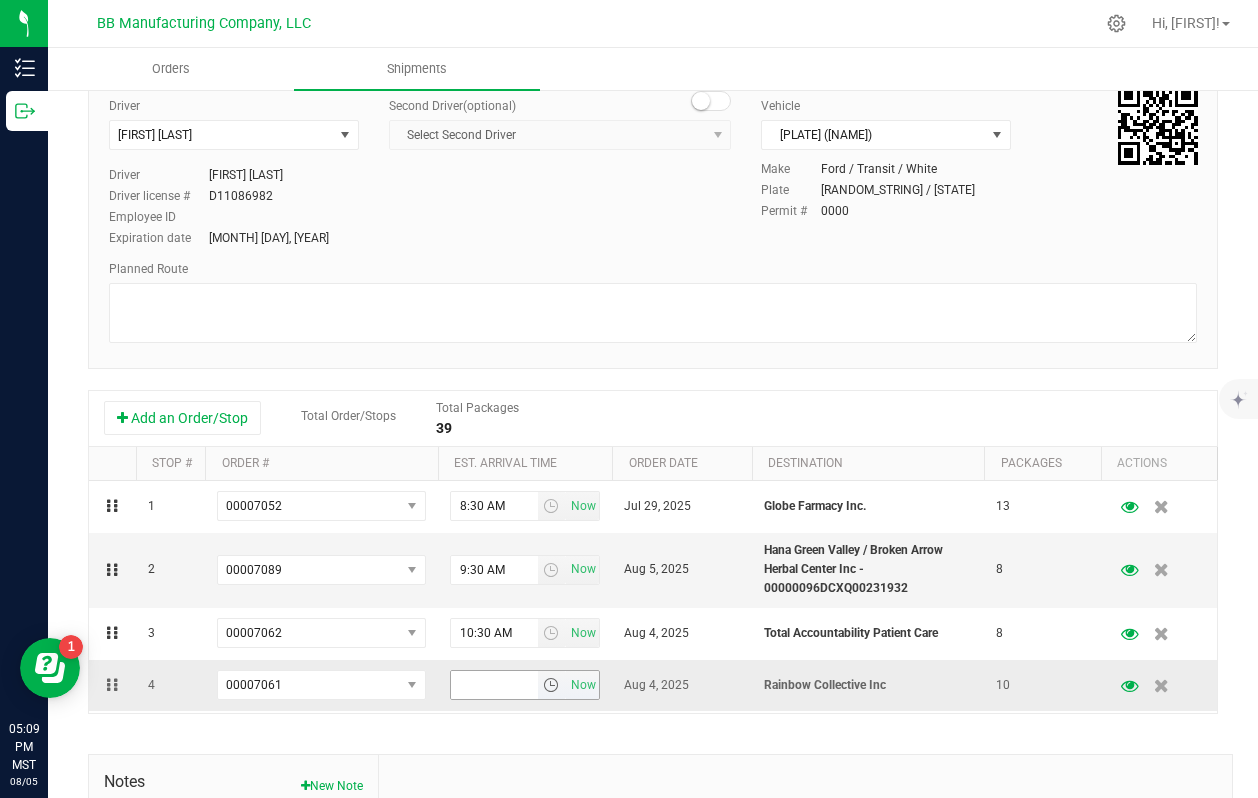 click at bounding box center (551, 685) 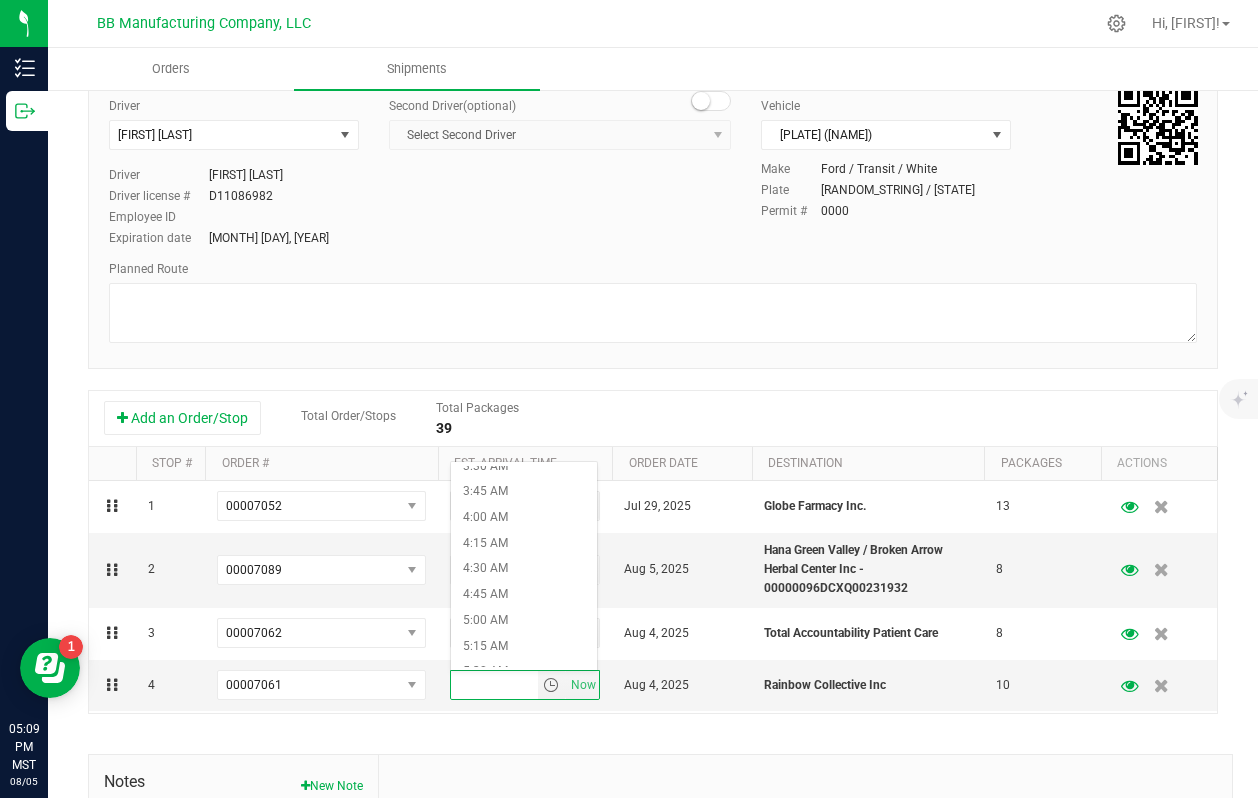 scroll, scrollTop: 1149, scrollLeft: 0, axis: vertical 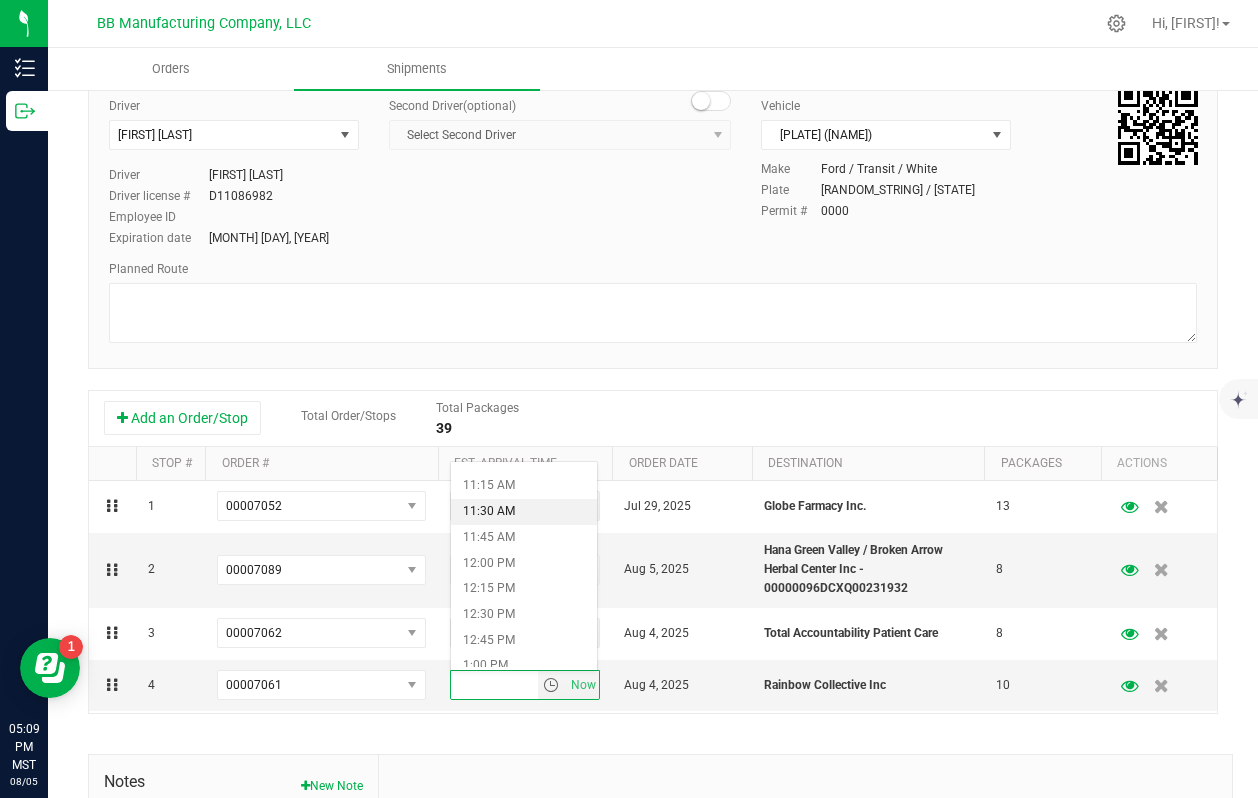 click on "11:30 AM" at bounding box center [524, 512] 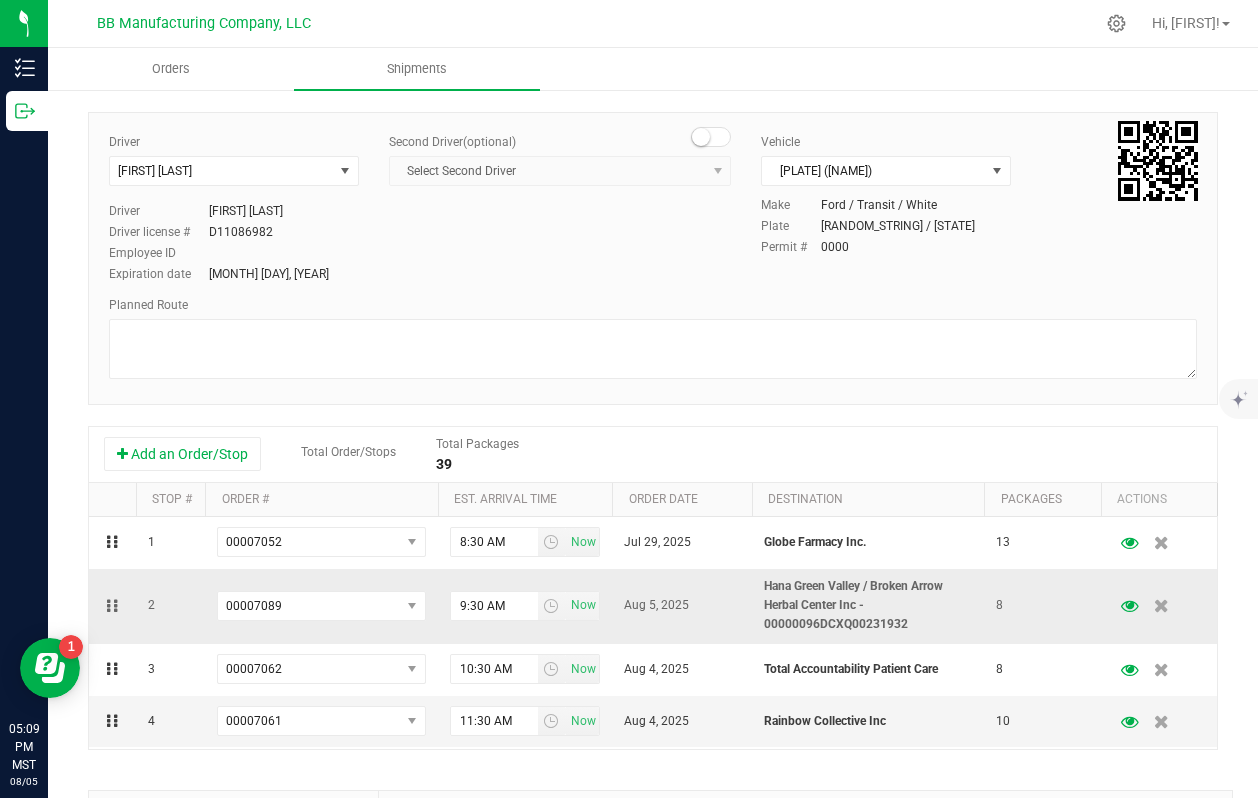 scroll, scrollTop: 0, scrollLeft: 0, axis: both 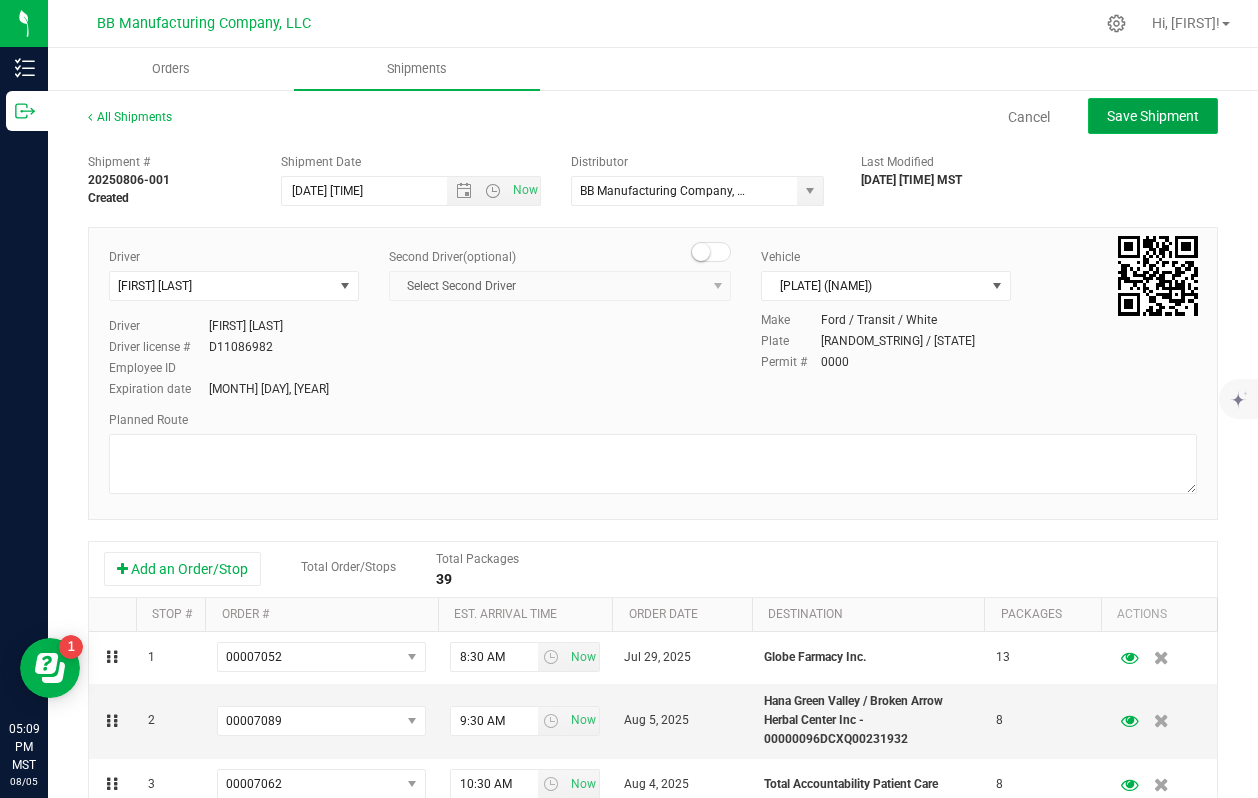 click on "Save Shipment" 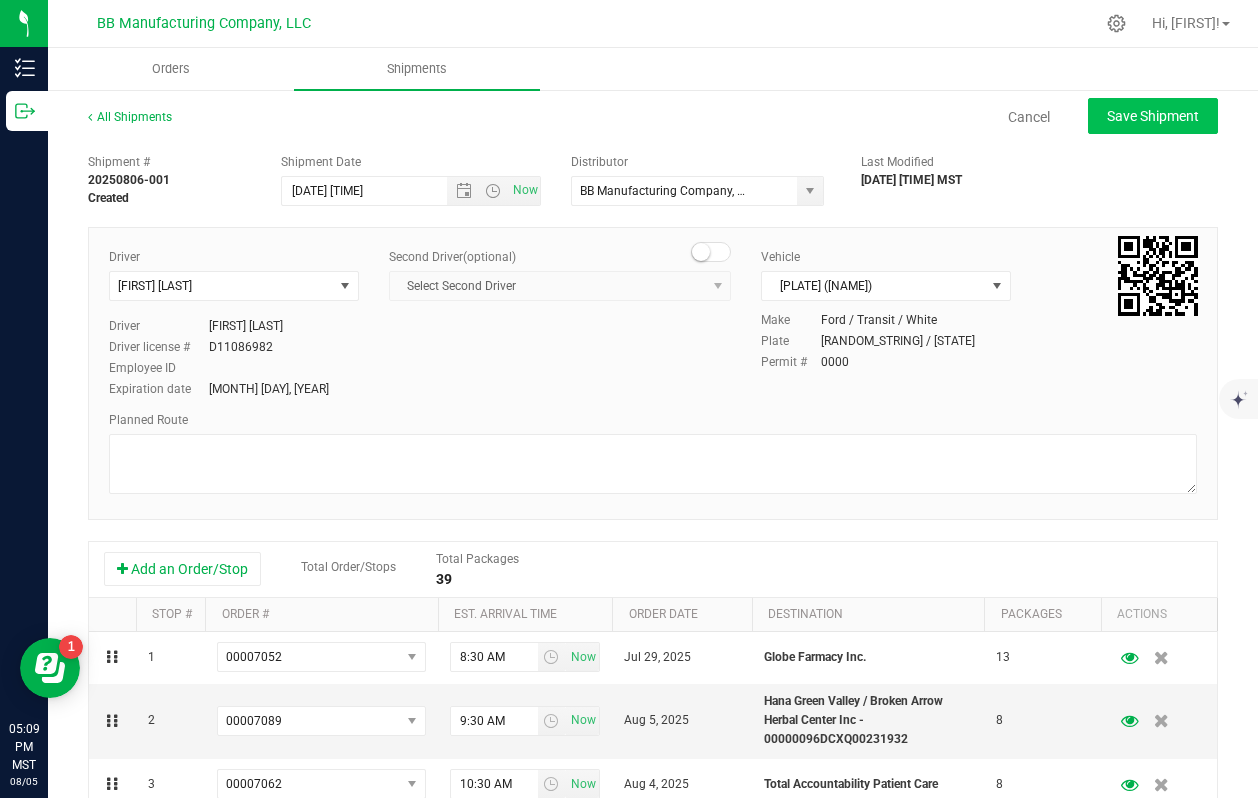 type on "[DATE] [TIME]" 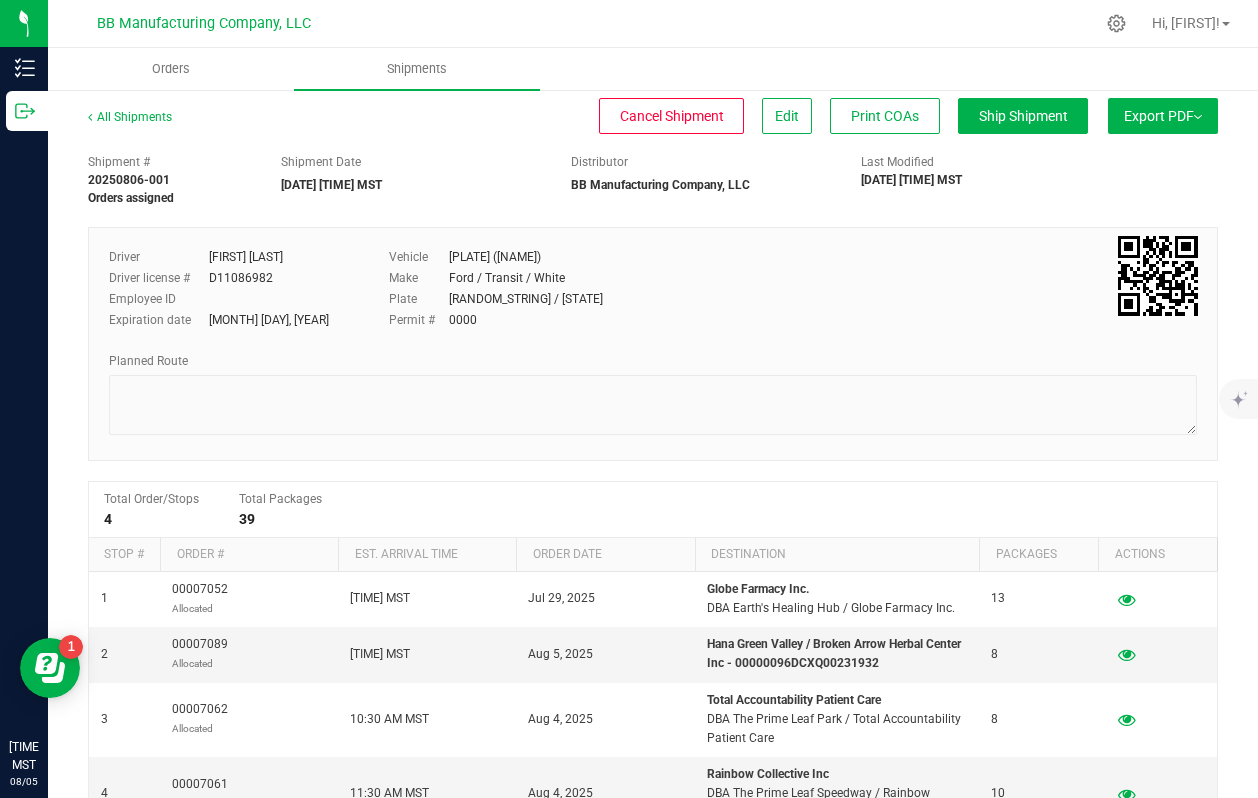 click on "Export PDF" at bounding box center [1163, 116] 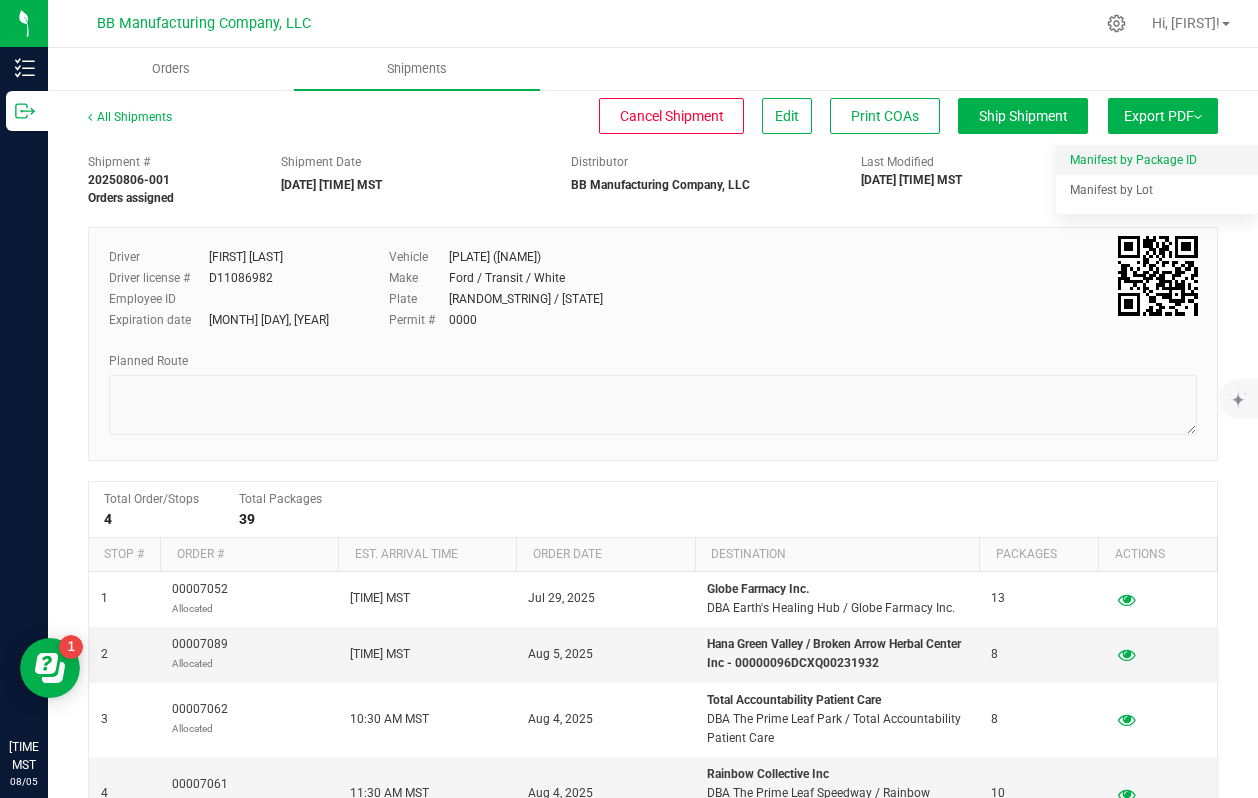 click on "Manifest by Package ID" at bounding box center (1133, 160) 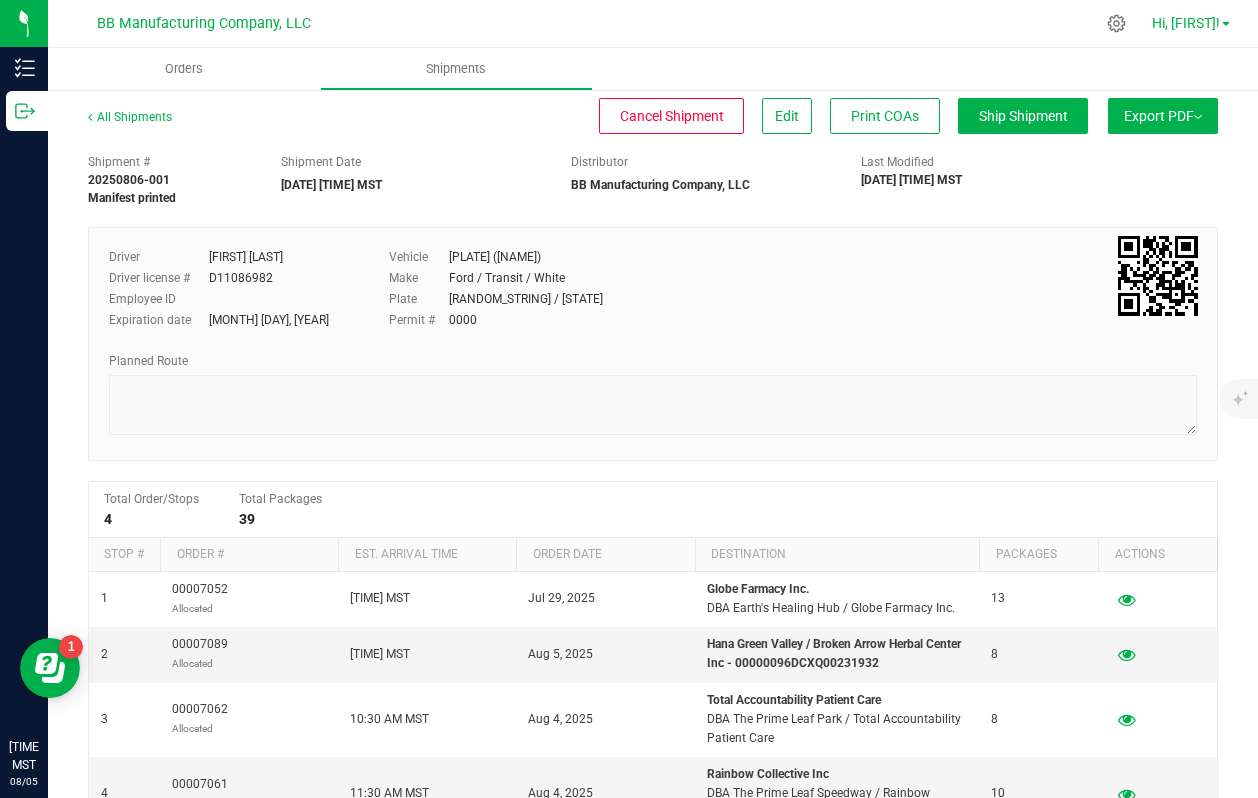 click on "Hi, [FIRST]!" at bounding box center [1186, 23] 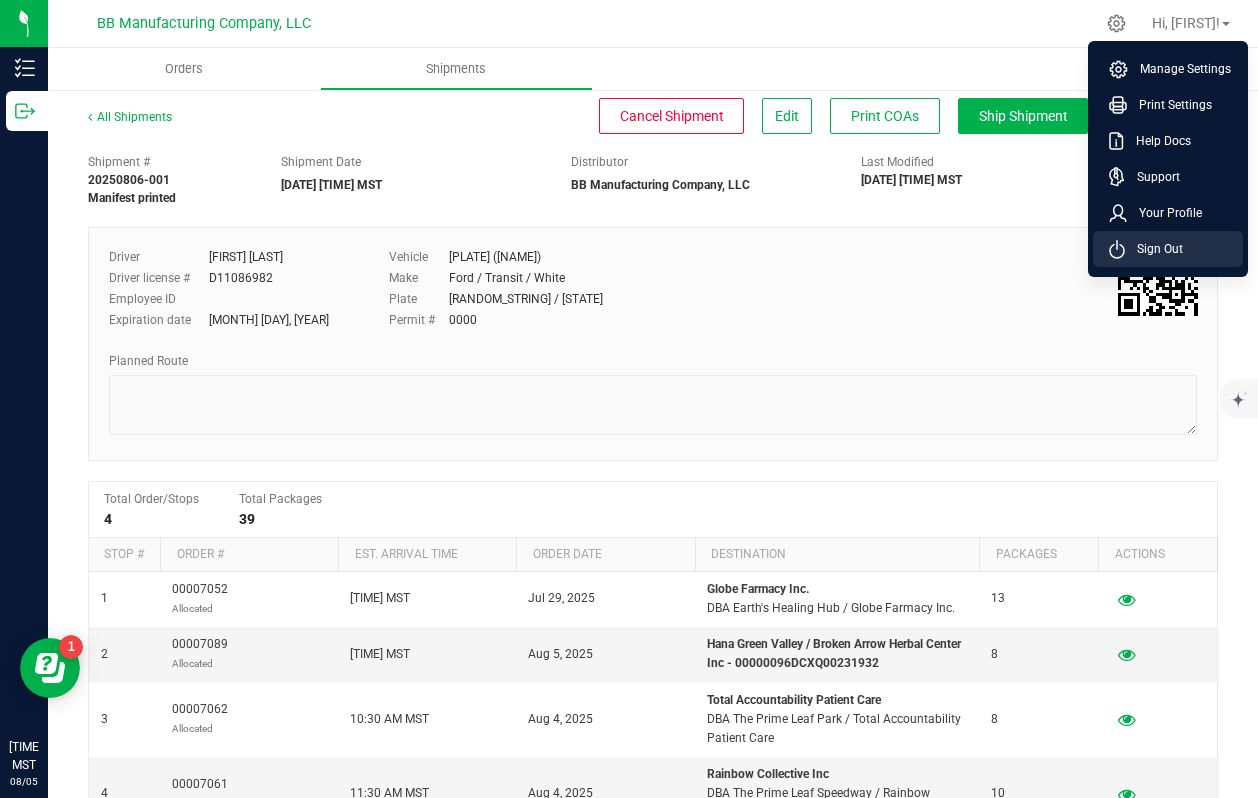 click on "Sign Out" at bounding box center [1154, 249] 